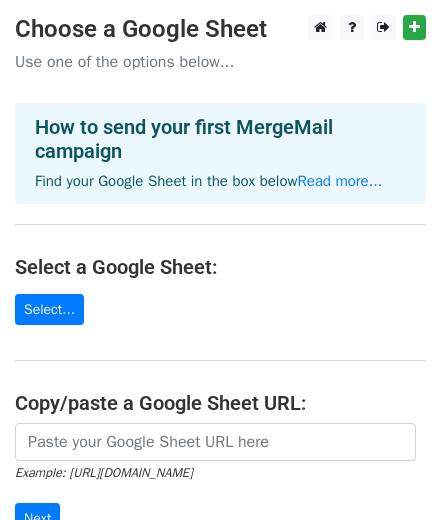 scroll, scrollTop: 0, scrollLeft: 0, axis: both 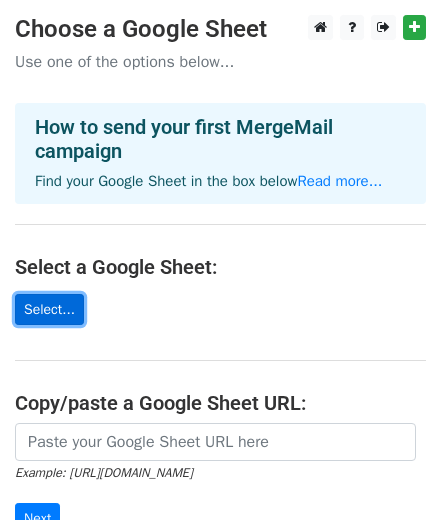 click on "Select..." at bounding box center [49, 309] 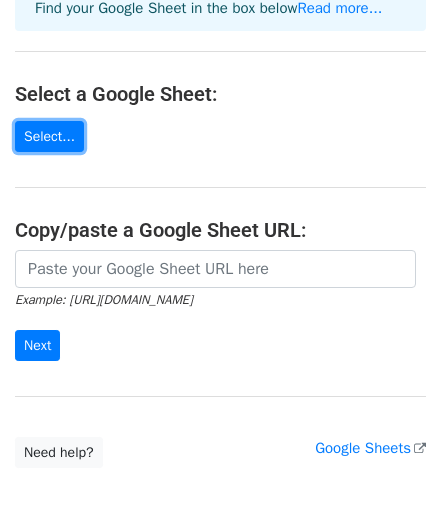 scroll, scrollTop: 179, scrollLeft: 0, axis: vertical 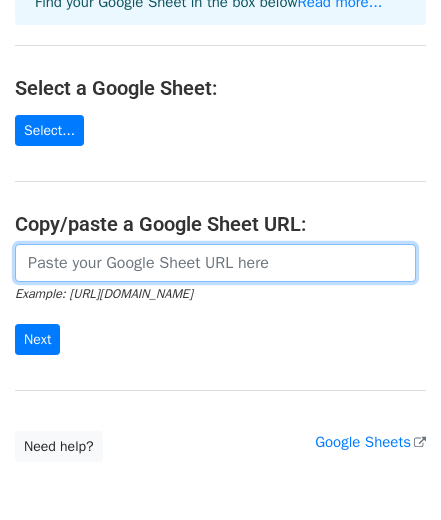 click at bounding box center [215, 263] 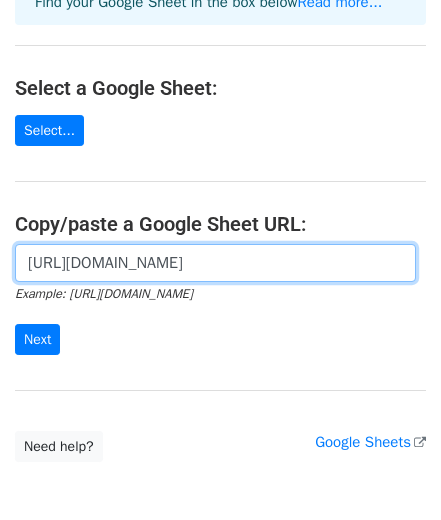 scroll, scrollTop: 0, scrollLeft: 408, axis: horizontal 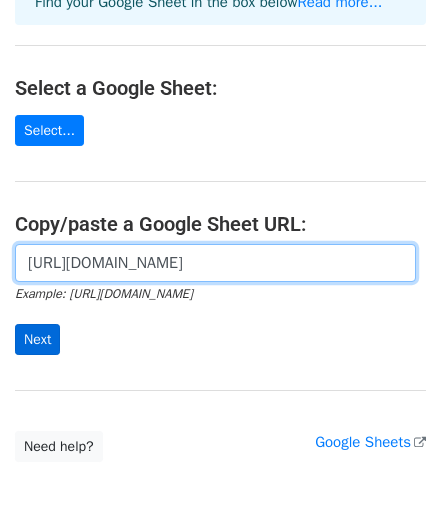 type on "https://docs.google.com/spreadsheets/d/1yF_0Fb-7zME3cfGzr9X0s3-G4H8VZRx_oNzJIet6rKU/edit?usp=sharing" 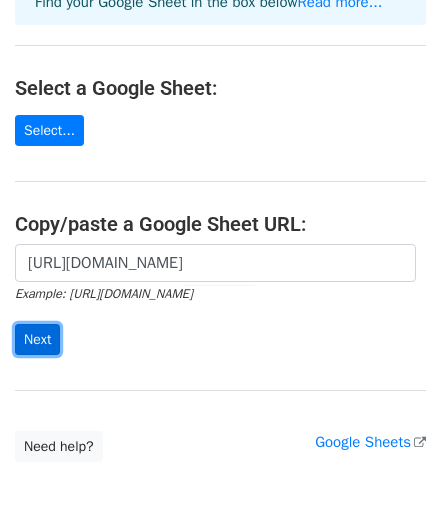 scroll, scrollTop: 0, scrollLeft: 0, axis: both 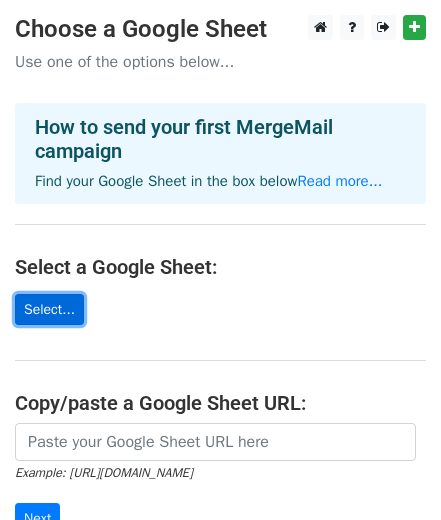 click on "Select..." at bounding box center (49, 309) 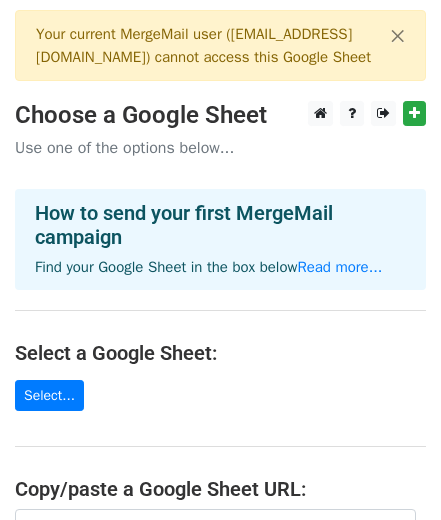 scroll, scrollTop: 0, scrollLeft: 0, axis: both 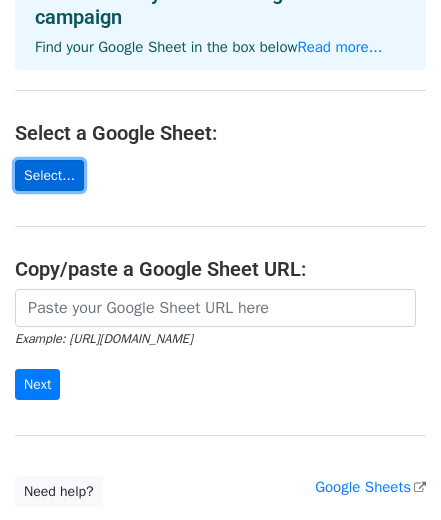 click on "Select..." at bounding box center [49, 175] 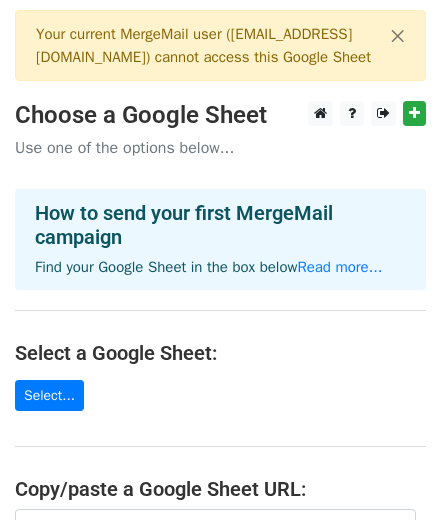 scroll, scrollTop: 0, scrollLeft: 0, axis: both 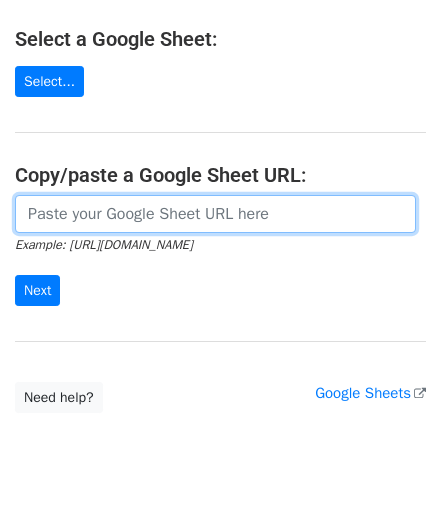 click at bounding box center (215, 214) 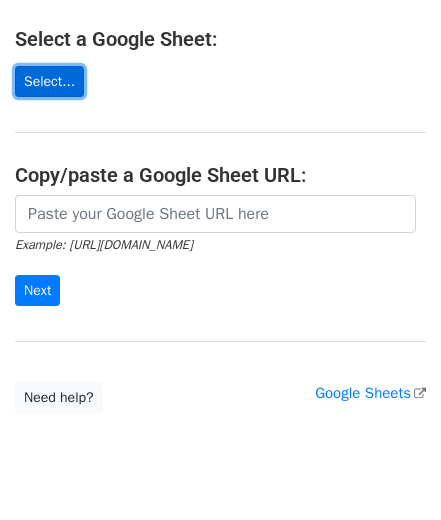 click on "Select..." at bounding box center (49, 81) 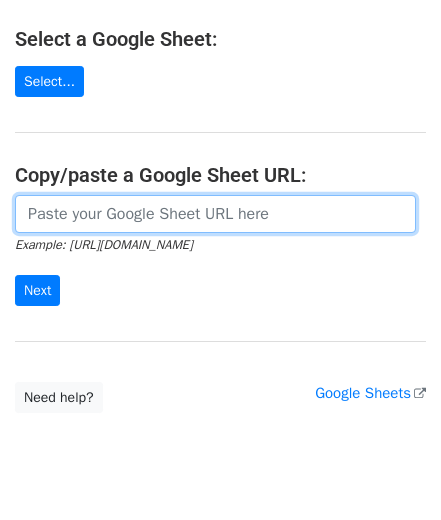 drag, startPoint x: 277, startPoint y: 171, endPoint x: 129, endPoint y: 237, distance: 162.04938 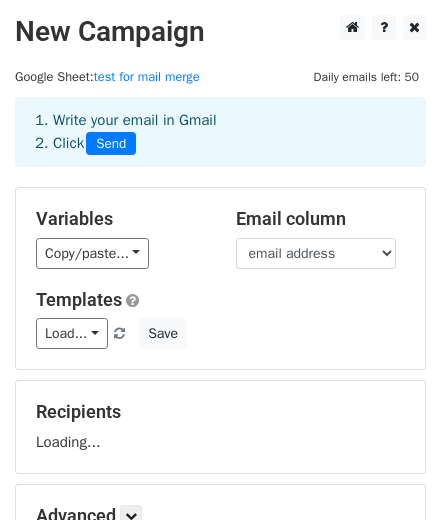 scroll, scrollTop: 0, scrollLeft: 0, axis: both 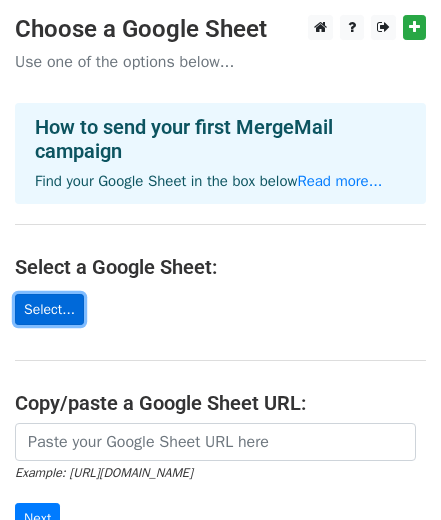 click on "Select..." at bounding box center [49, 309] 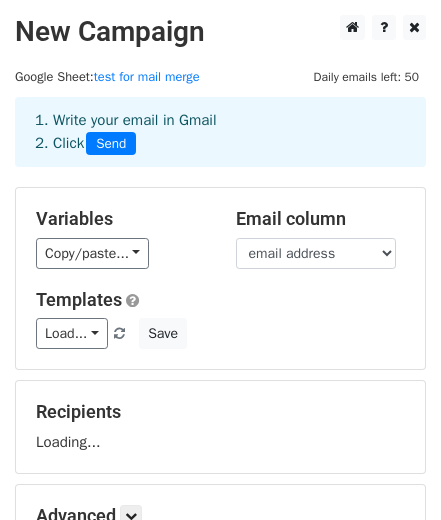 scroll, scrollTop: 0, scrollLeft: 0, axis: both 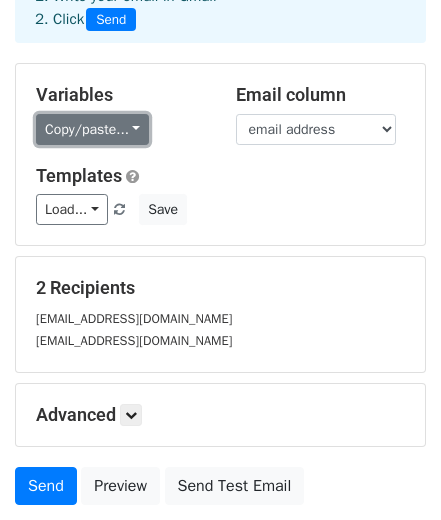 click on "Copy/paste..." at bounding box center [92, 129] 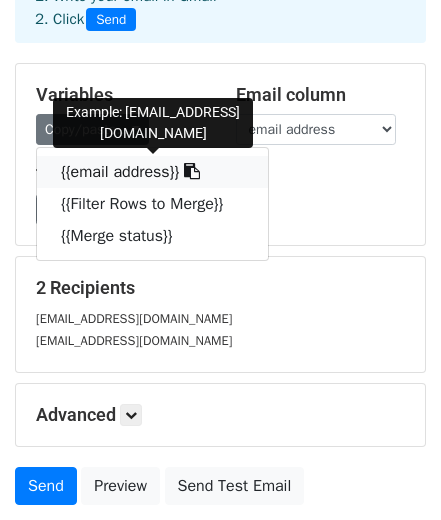 click on "{{email address}}" at bounding box center (152, 172) 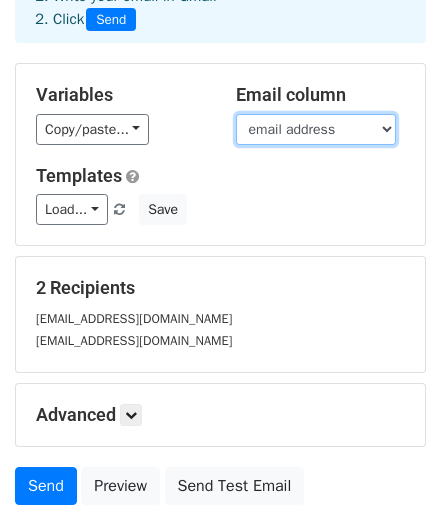click on "email address
Filter Rows to Merge
Merge status" at bounding box center [316, 129] 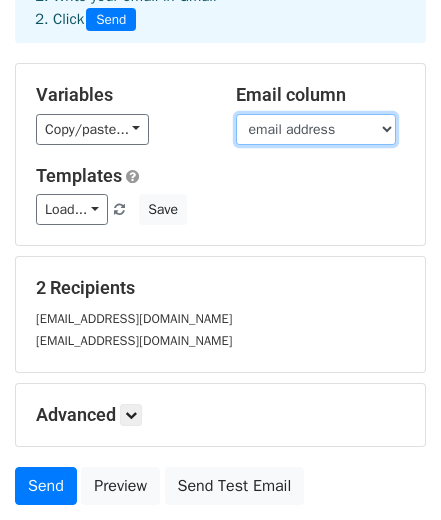 click on "email address
Filter Rows to Merge
Merge status" at bounding box center (316, 129) 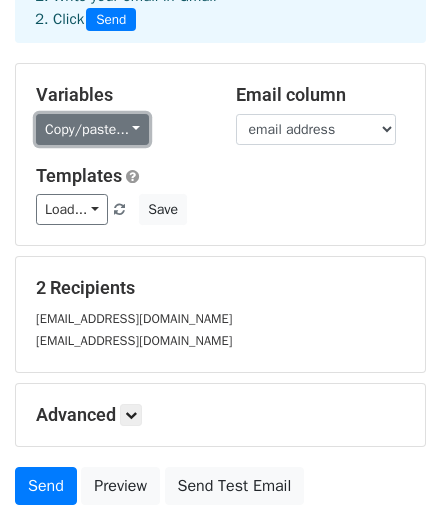 click on "Copy/paste..." at bounding box center [92, 129] 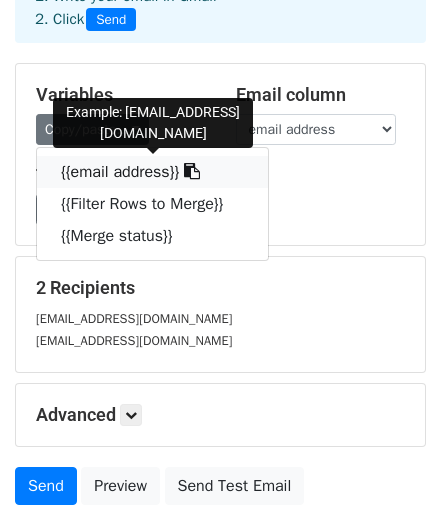 click on "{{email address}}" at bounding box center [152, 172] 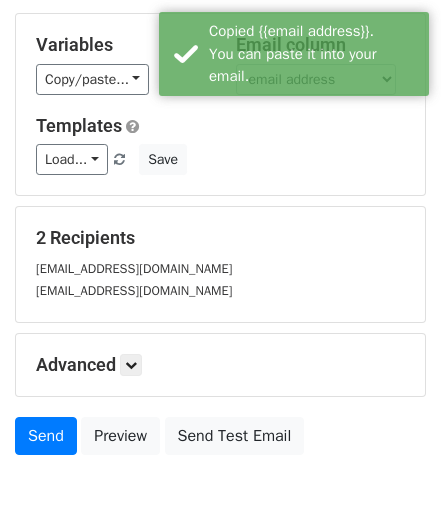 scroll, scrollTop: 176, scrollLeft: 0, axis: vertical 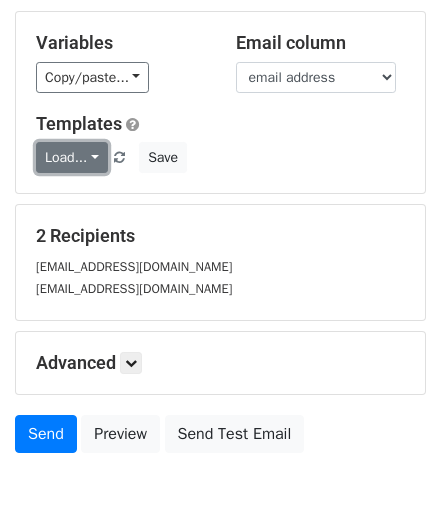 click on "Load..." at bounding box center (72, 157) 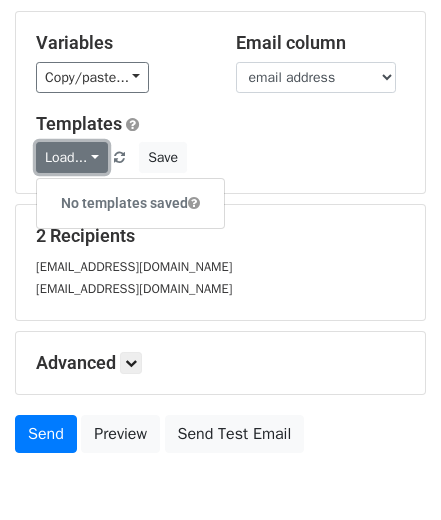 scroll, scrollTop: 274, scrollLeft: 0, axis: vertical 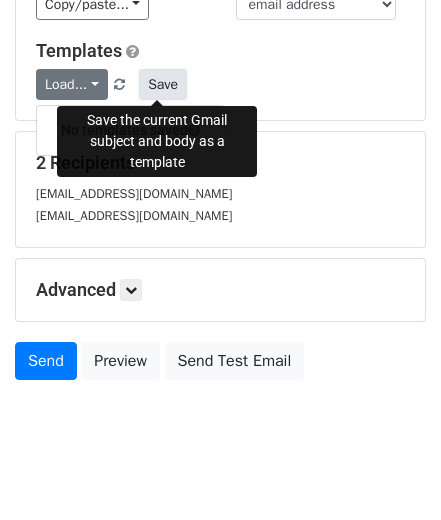 click on "Save" at bounding box center (163, 84) 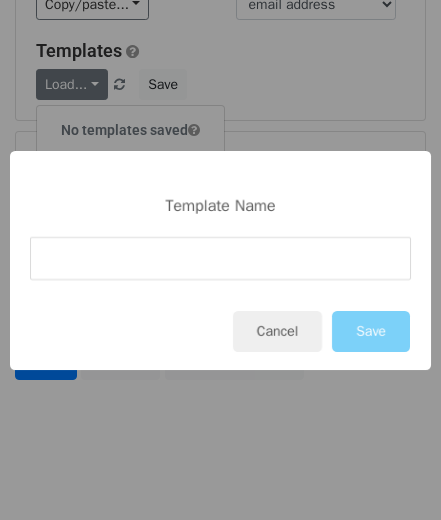 click at bounding box center (220, 258) 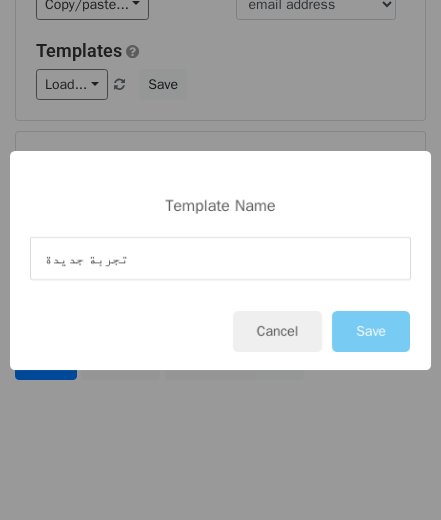 type on "تجربة جديدة" 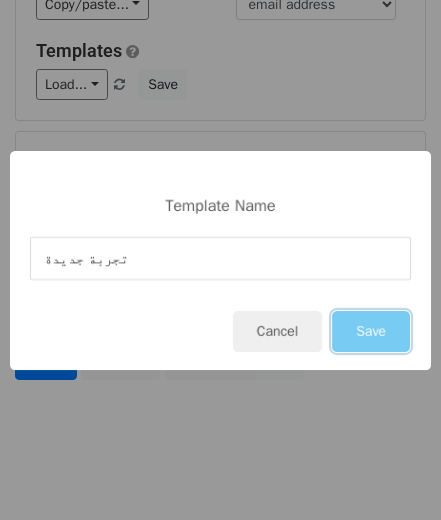 click on "Save" at bounding box center [371, 331] 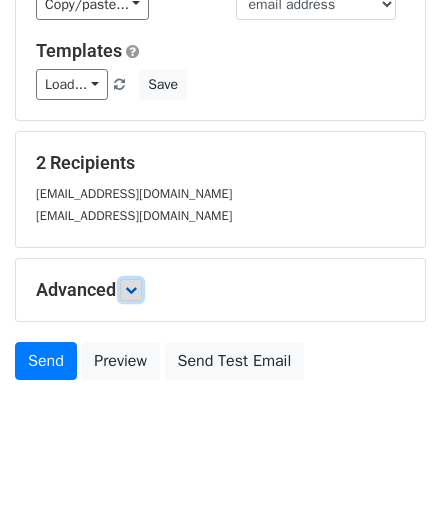 click at bounding box center (131, 290) 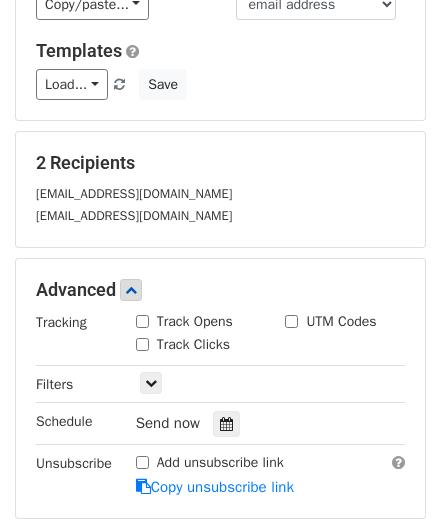 click on "Track Opens" at bounding box center (195, 321) 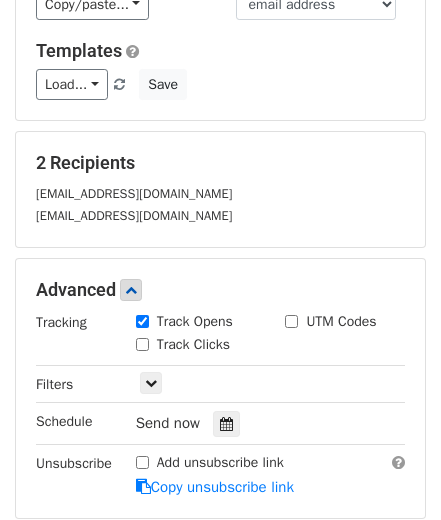click on "Track Clicks" at bounding box center [142, 344] 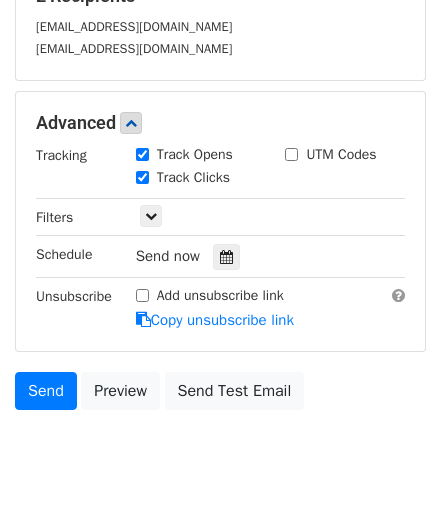 scroll, scrollTop: 469, scrollLeft: 0, axis: vertical 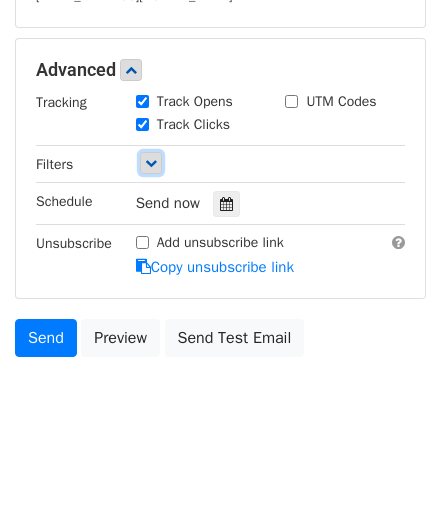 click at bounding box center [151, 163] 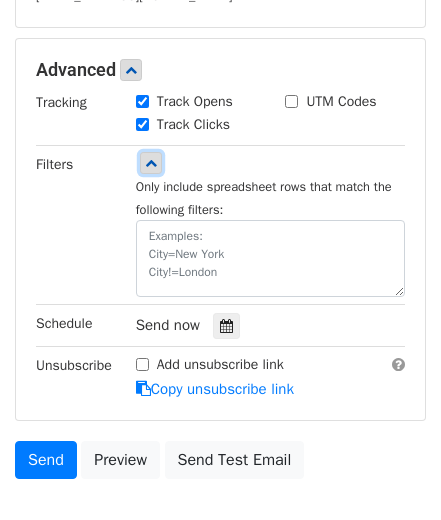 click at bounding box center [151, 163] 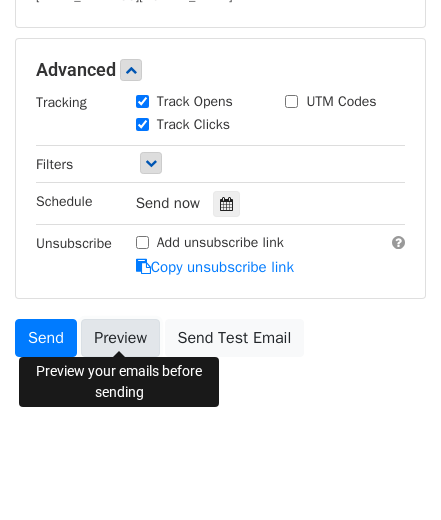 click on "Preview" at bounding box center [120, 338] 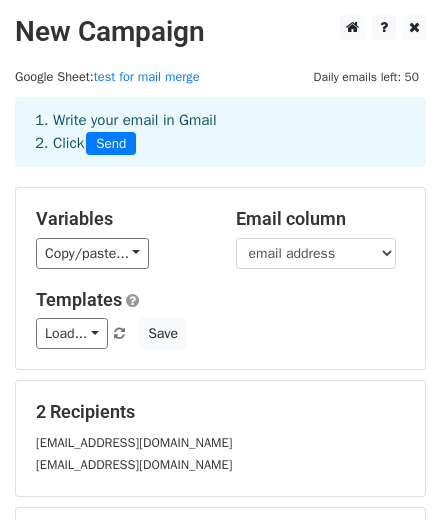 scroll, scrollTop: 469, scrollLeft: 0, axis: vertical 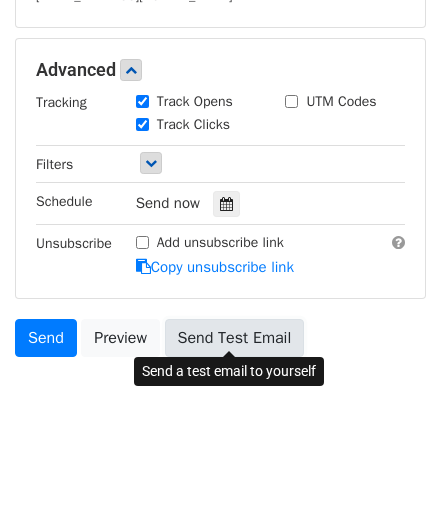 click on "Send Test Email" at bounding box center [235, 338] 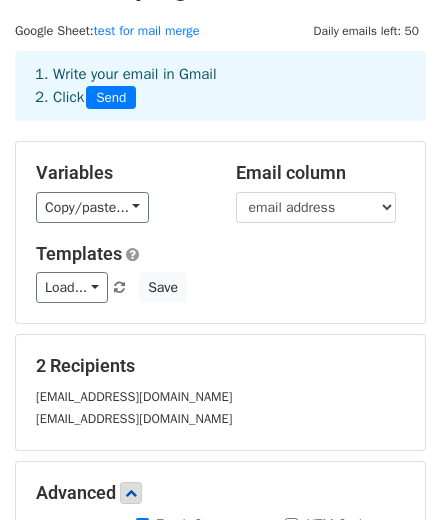scroll, scrollTop: 469, scrollLeft: 0, axis: vertical 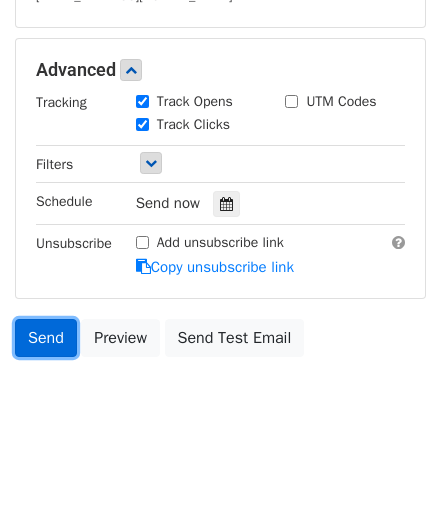 click on "Send" at bounding box center [46, 338] 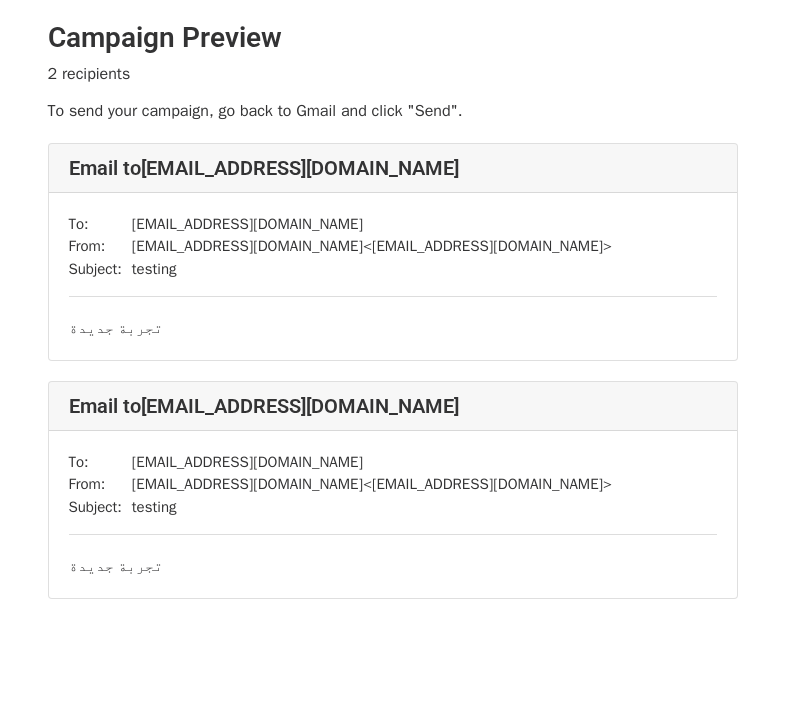 scroll, scrollTop: 0, scrollLeft: 0, axis: both 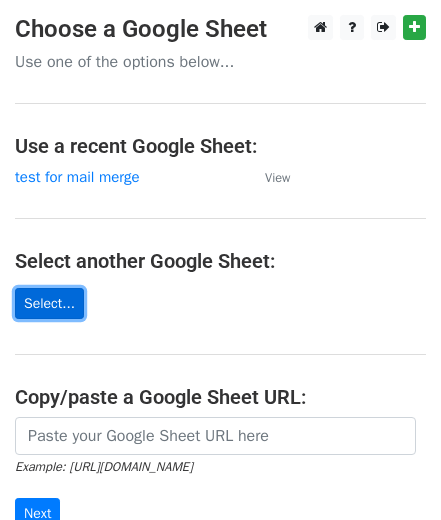 click on "Select..." at bounding box center (49, 303) 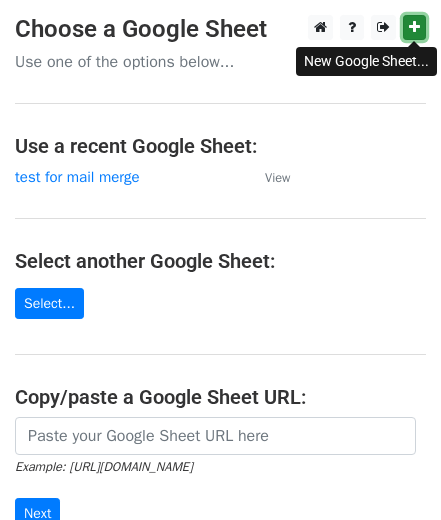 click at bounding box center [414, 27] 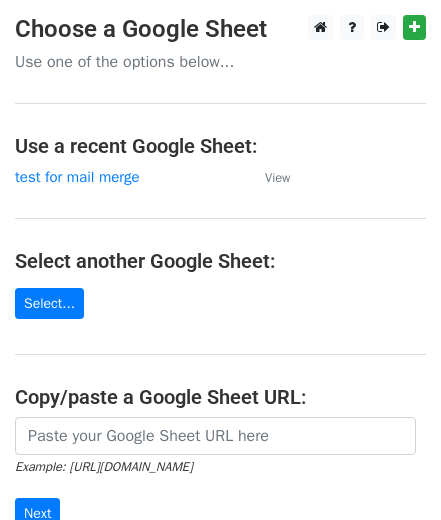 scroll, scrollTop: 0, scrollLeft: 0, axis: both 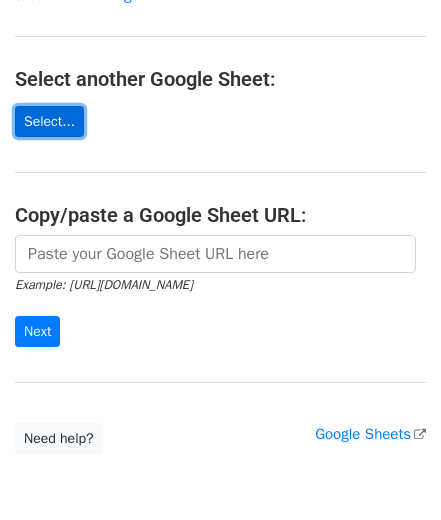 click on "Select..." at bounding box center [49, 121] 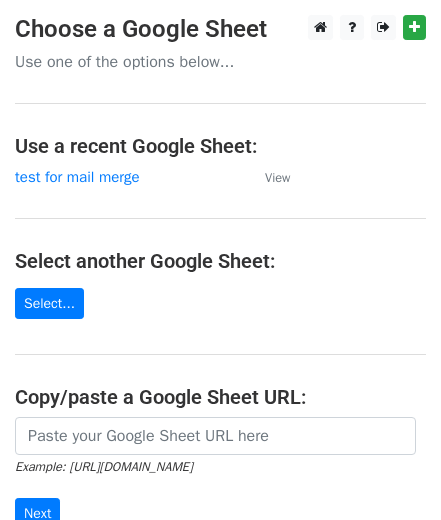scroll, scrollTop: 0, scrollLeft: 0, axis: both 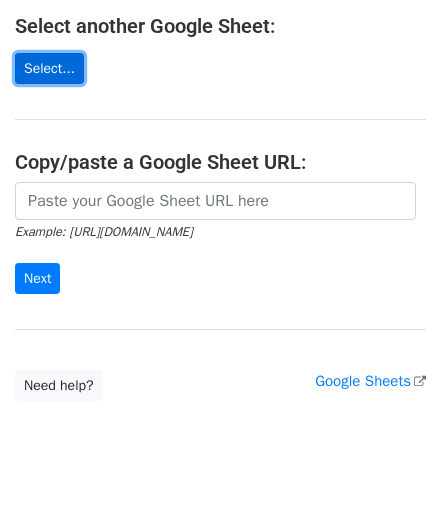 click on "Select..." at bounding box center [49, 68] 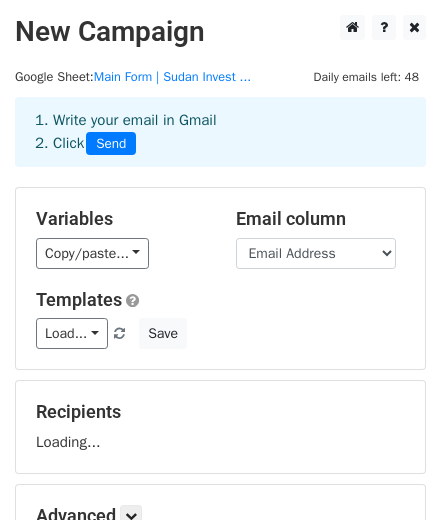 scroll, scrollTop: 0, scrollLeft: 0, axis: both 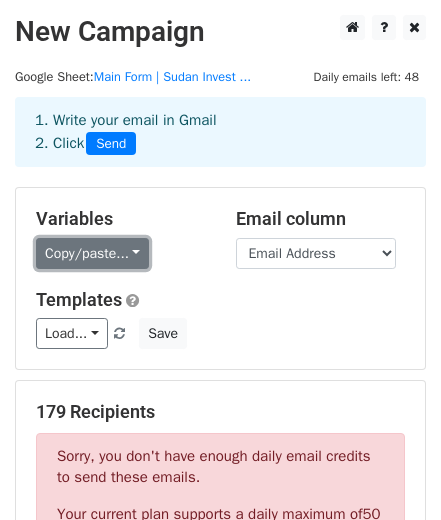 click on "Copy/paste..." 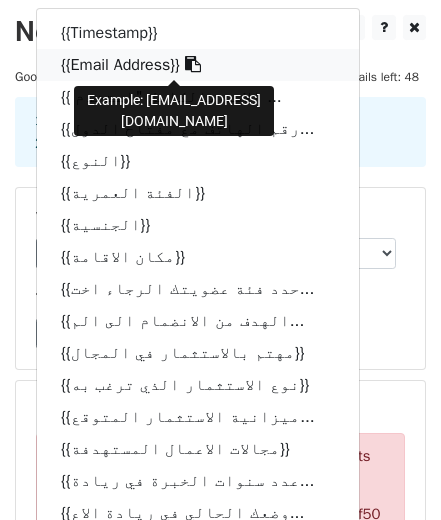 click on "{{Email Address}}" 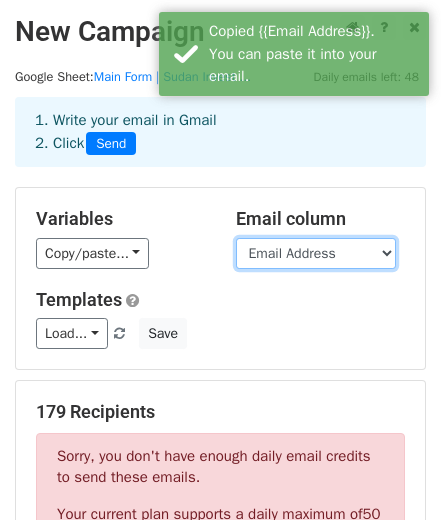 click on "Timestamp
Email Address
الاسم بالكامل
"استخدم اللغة العربية"
رقم الهاتف مع مفتاح الدولة (يفضل رقم الواتس)
مع ملاحظة عدم الحاجة لكتابة (00) في بداية مفتاح الدولة
النوع
الفئة  العمرية
الجنسية
مكان الاقامة
حدد فئة عضويتك
الرجاء اختيار فئتك بعناية بعد الرجوع للتعريفات أعلاه
الهدف من الانضمام الى المبادرة
مهتم بالاستثمار في المجال
نوع الاستثمار الذي ترغب به
ميزانية الاستثمار المتوقعة
العملة بالدولار الامريكي
مجالات الاعمال المستهدفة
عدد سنوات الخبرة في ريادة الاعمال
وضعك الحالي في ريادة الاعمال
عدد الموظفين
اسم المشروع القائم أو الفكرة المستقبلية" 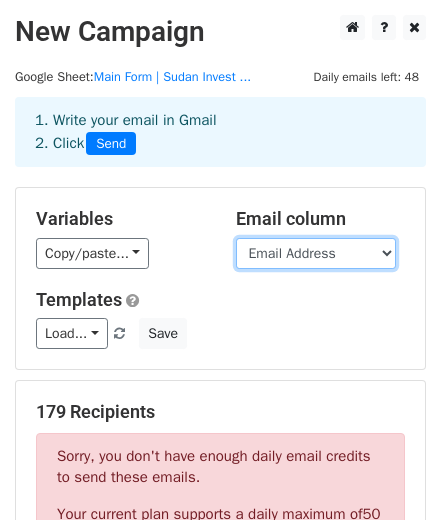 click on "Timestamp
Email Address
الاسم بالكامل
"استخدم اللغة العربية"
رقم الهاتف مع مفتاح الدولة (يفضل رقم الواتس)
مع ملاحظة عدم الحاجة لكتابة (00) في بداية مفتاح الدولة
النوع
الفئة  العمرية
الجنسية
مكان الاقامة
حدد فئة عضويتك
الرجاء اختيار فئتك بعناية بعد الرجوع للتعريفات أعلاه
الهدف من الانضمام الى المبادرة
مهتم بالاستثمار في المجال
نوع الاستثمار الذي ترغب به
ميزانية الاستثمار المتوقعة
العملة بالدولار الامريكي
مجالات الاعمال المستهدفة
عدد سنوات الخبرة في ريادة الاعمال
وضعك الحالي في ريادة الاعمال
عدد الموظفين
اسم المشروع القائم أو الفكرة المستقبلية" 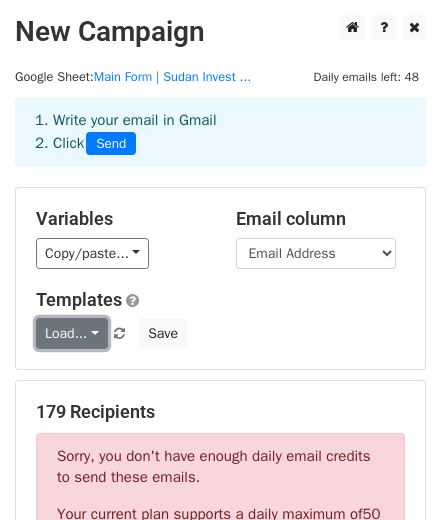 click on "Load..." 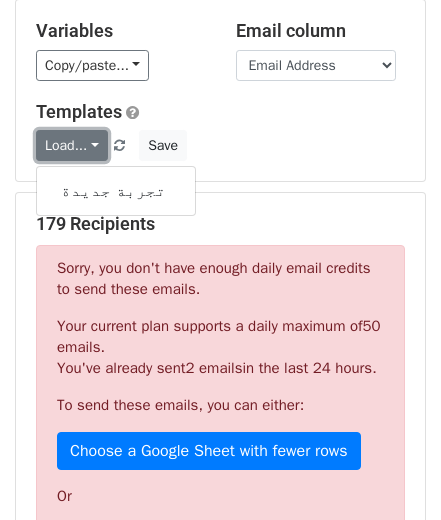 scroll, scrollTop: 190, scrollLeft: 0, axis: vertical 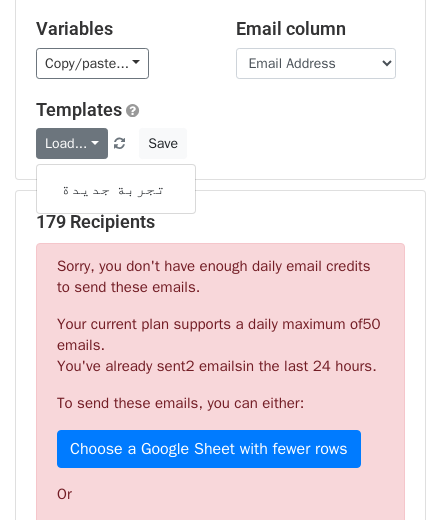 click on "Load...
تجربة جديدة
Save" 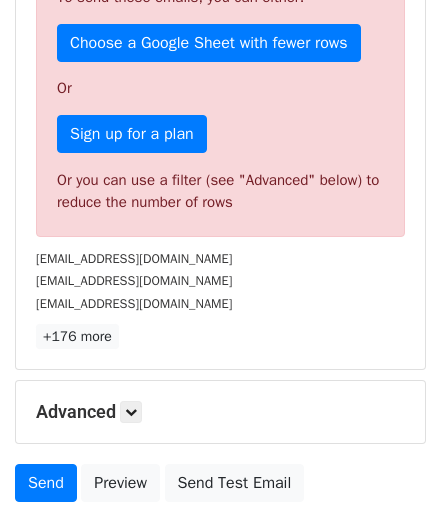 scroll, scrollTop: 696, scrollLeft: 0, axis: vertical 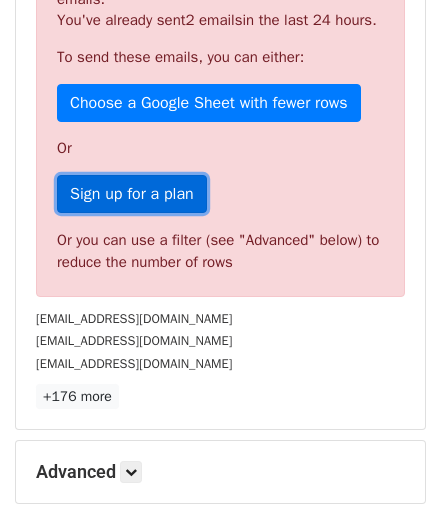 click on "Sign up for a plan" 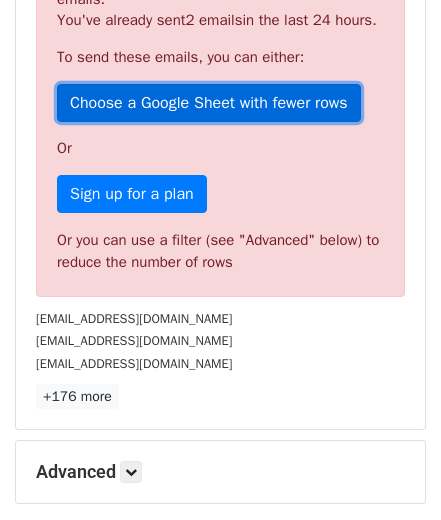 click on "Choose a Google Sheet with fewer rows" 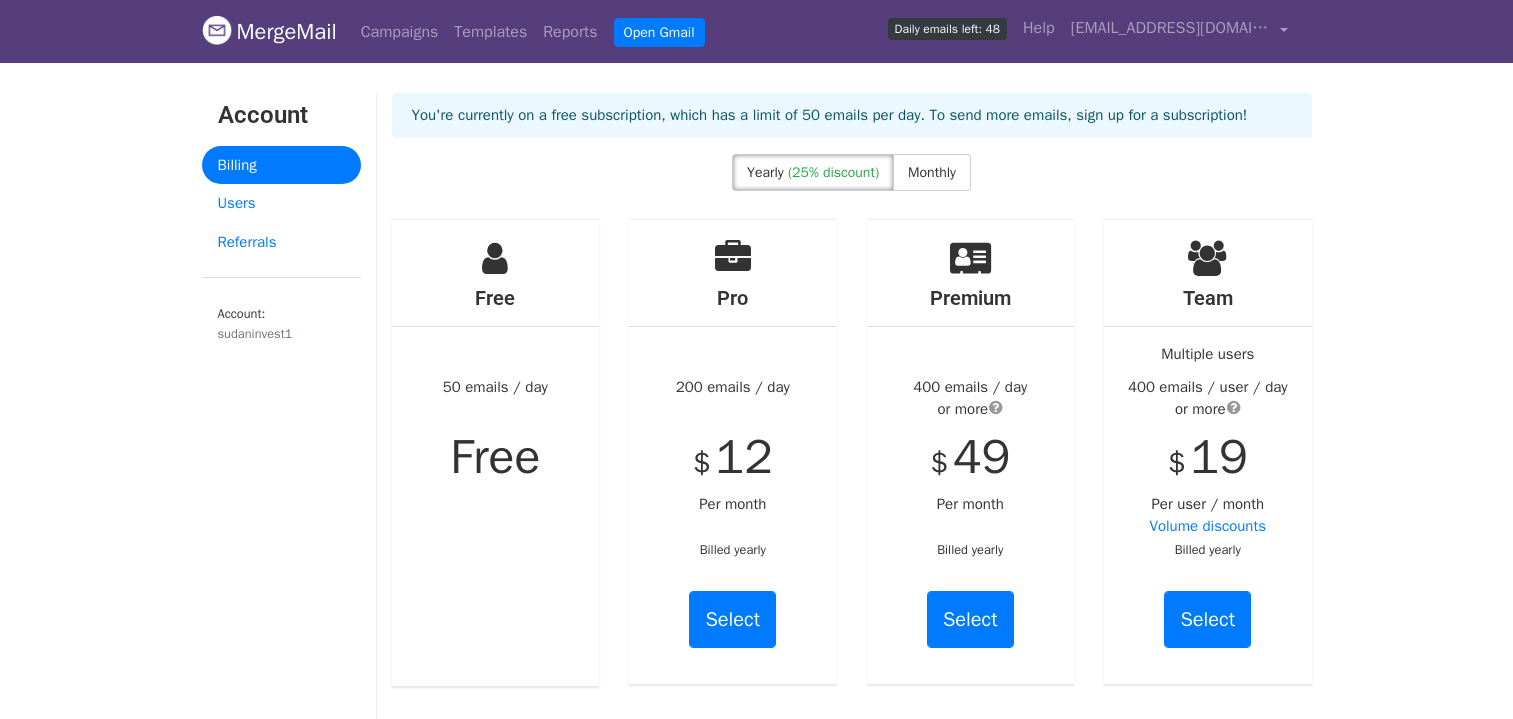 scroll, scrollTop: 0, scrollLeft: 0, axis: both 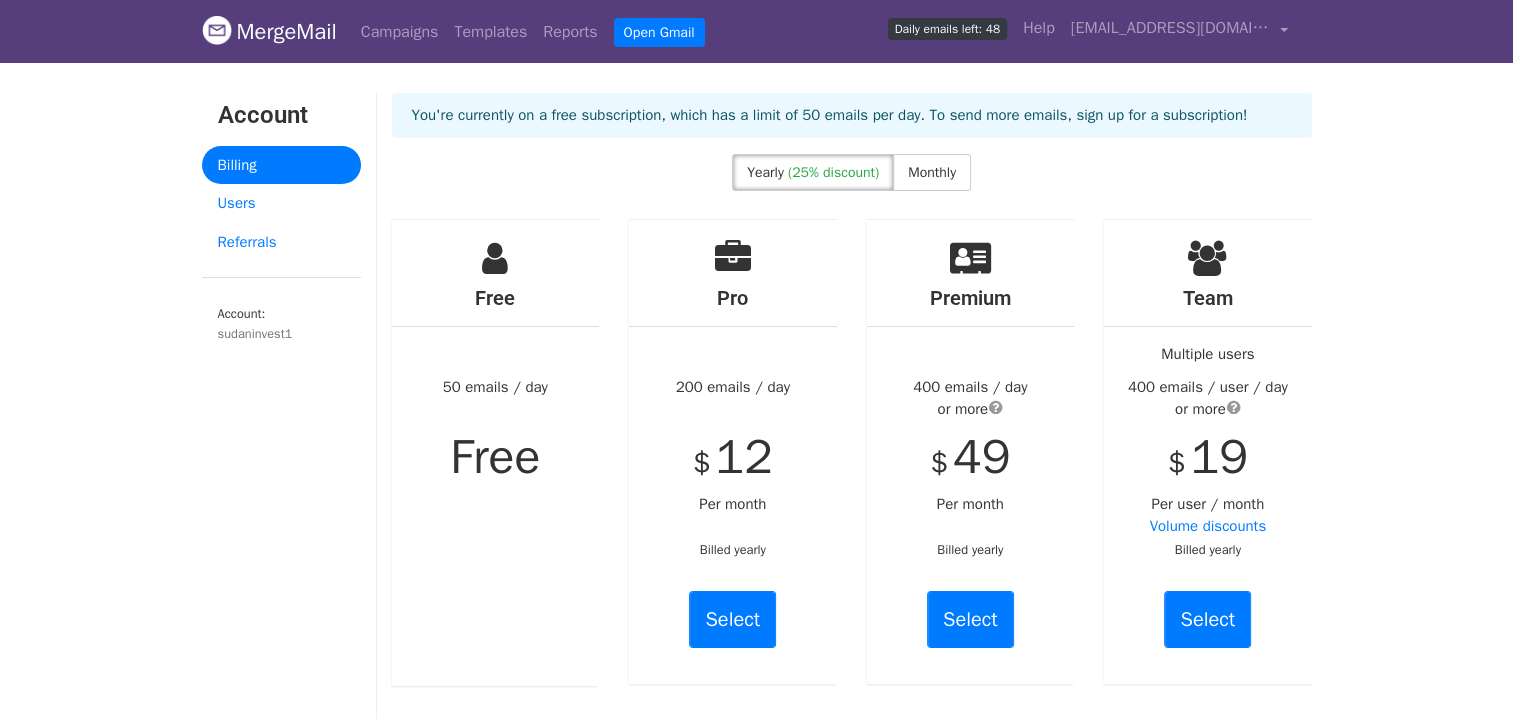 click on "Free
50
emails / day
Free" at bounding box center (496, 453) 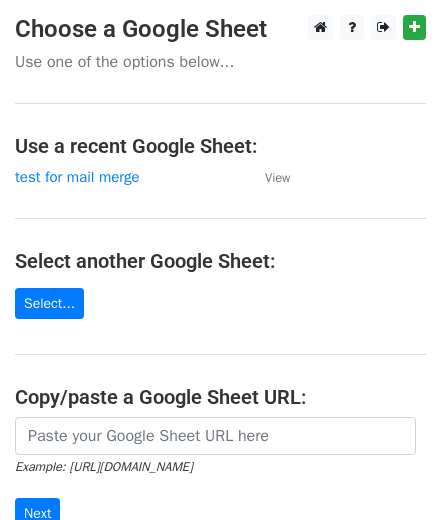 scroll, scrollTop: 0, scrollLeft: 0, axis: both 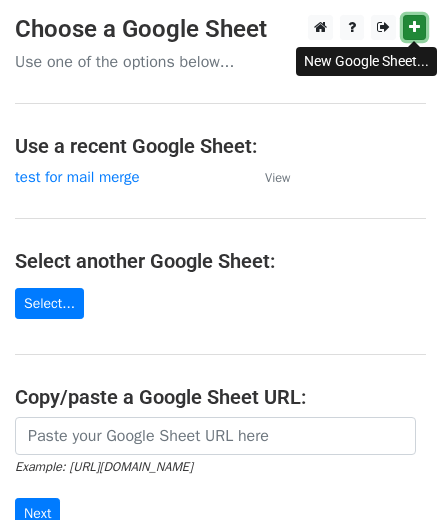 click at bounding box center (414, 27) 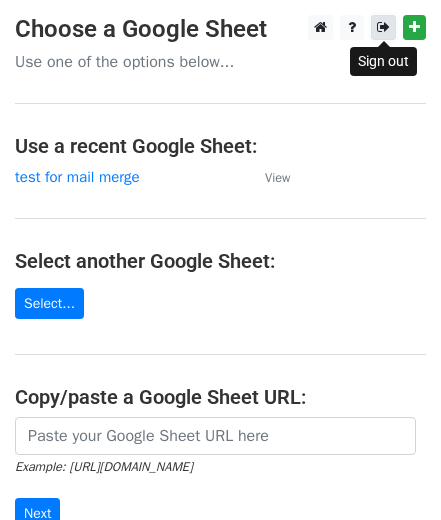 click at bounding box center (383, 27) 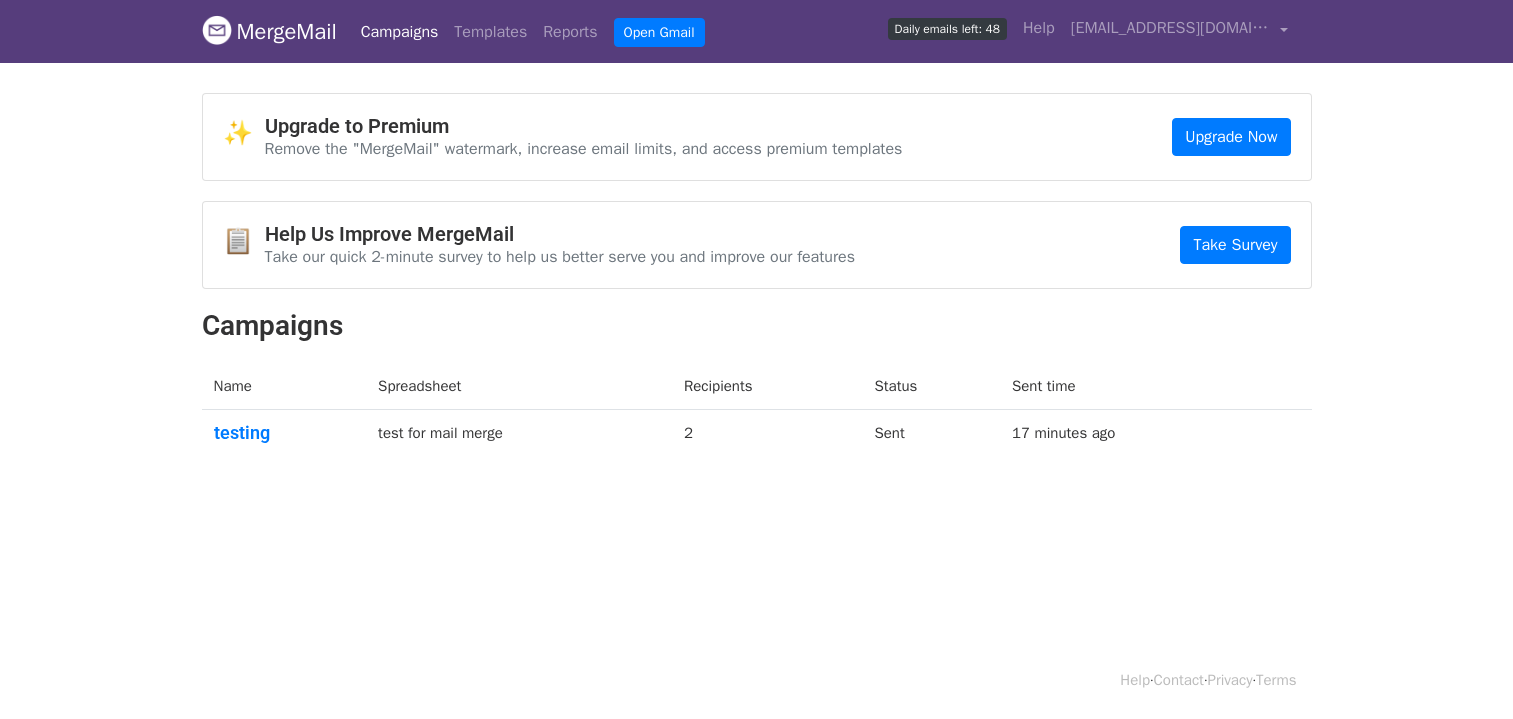 scroll, scrollTop: 0, scrollLeft: 0, axis: both 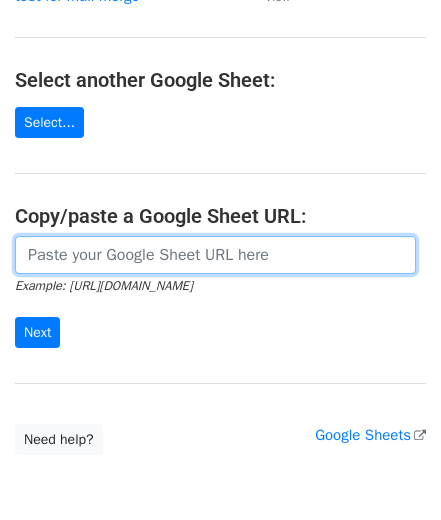 click at bounding box center (215, 255) 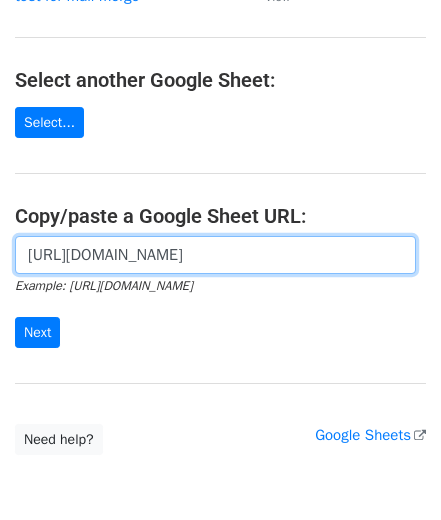 scroll, scrollTop: 0, scrollLeft: 442, axis: horizontal 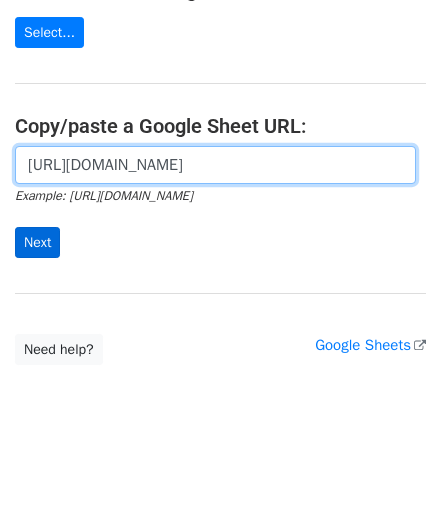 type on "https://docs.google.com/spreadsheets/d/1t4Aeboqw-PQU-XaOHiwSx_GFsHFO1PmpfysSLMoErdQ/edit?usp=sharing" 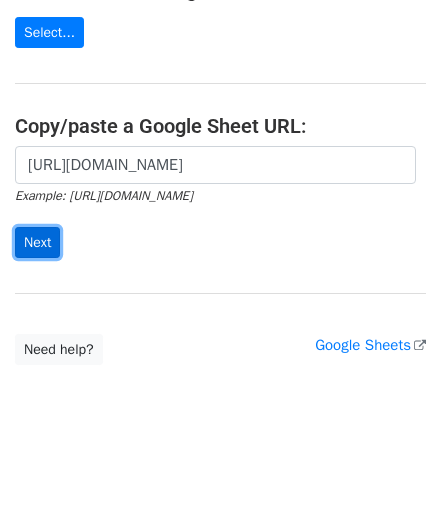 scroll, scrollTop: 0, scrollLeft: 0, axis: both 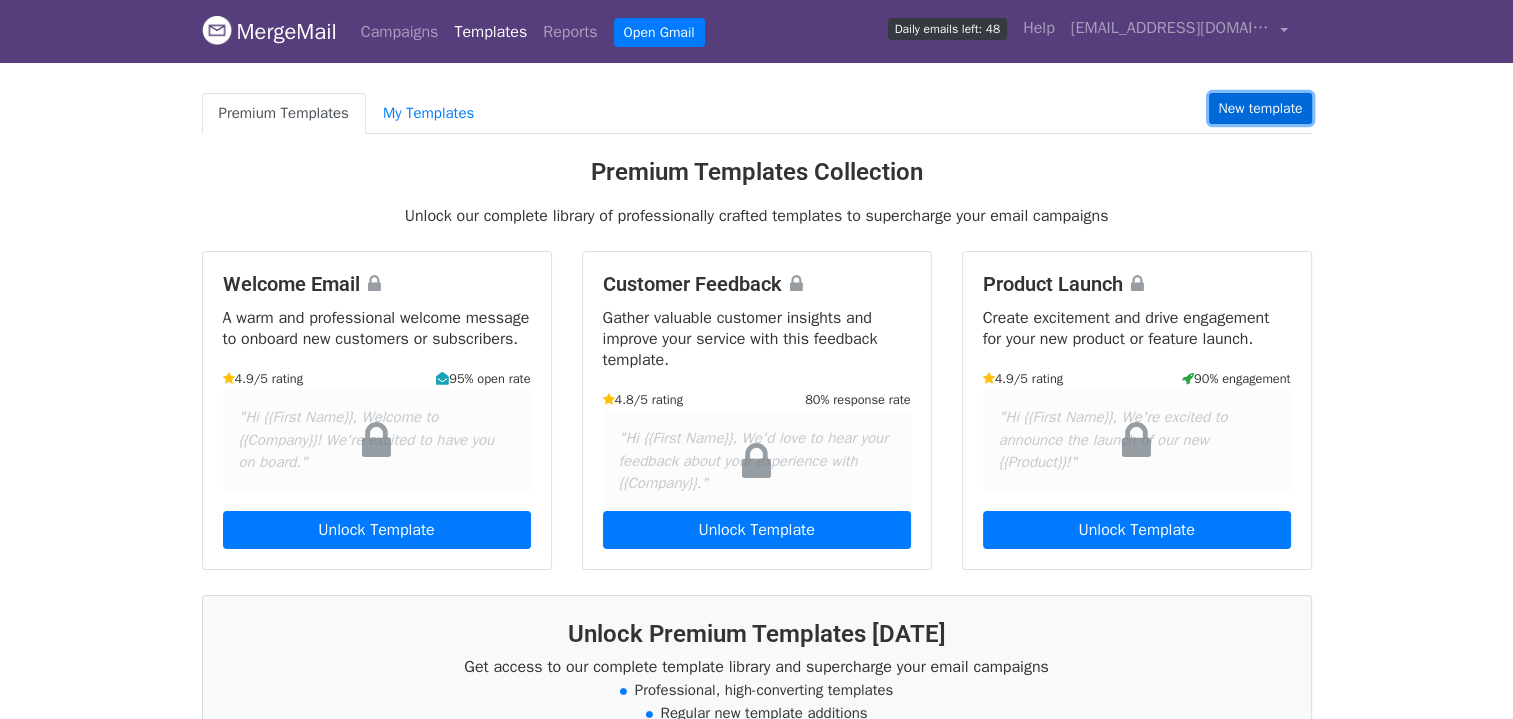 click on "New template" at bounding box center [1260, 108] 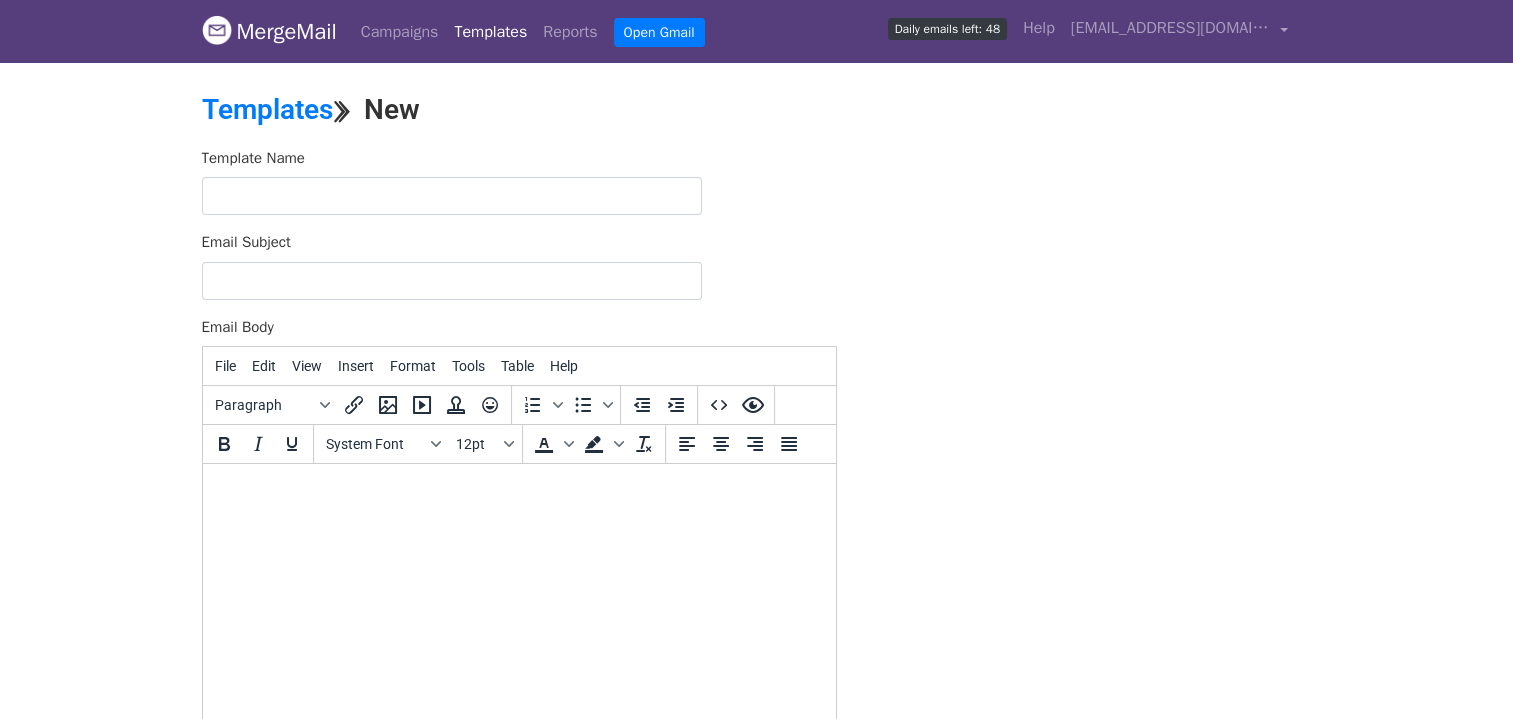 scroll, scrollTop: 0, scrollLeft: 0, axis: both 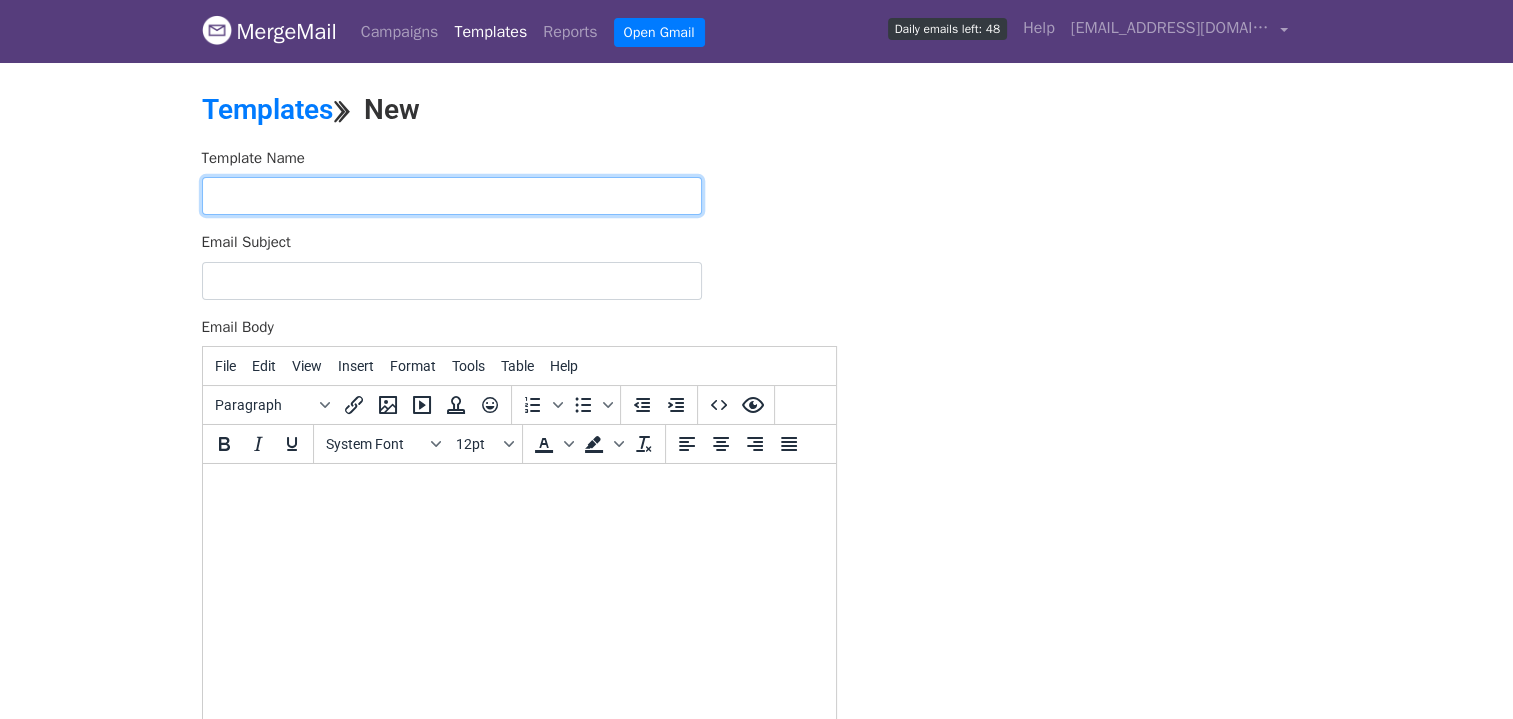click at bounding box center (452, 196) 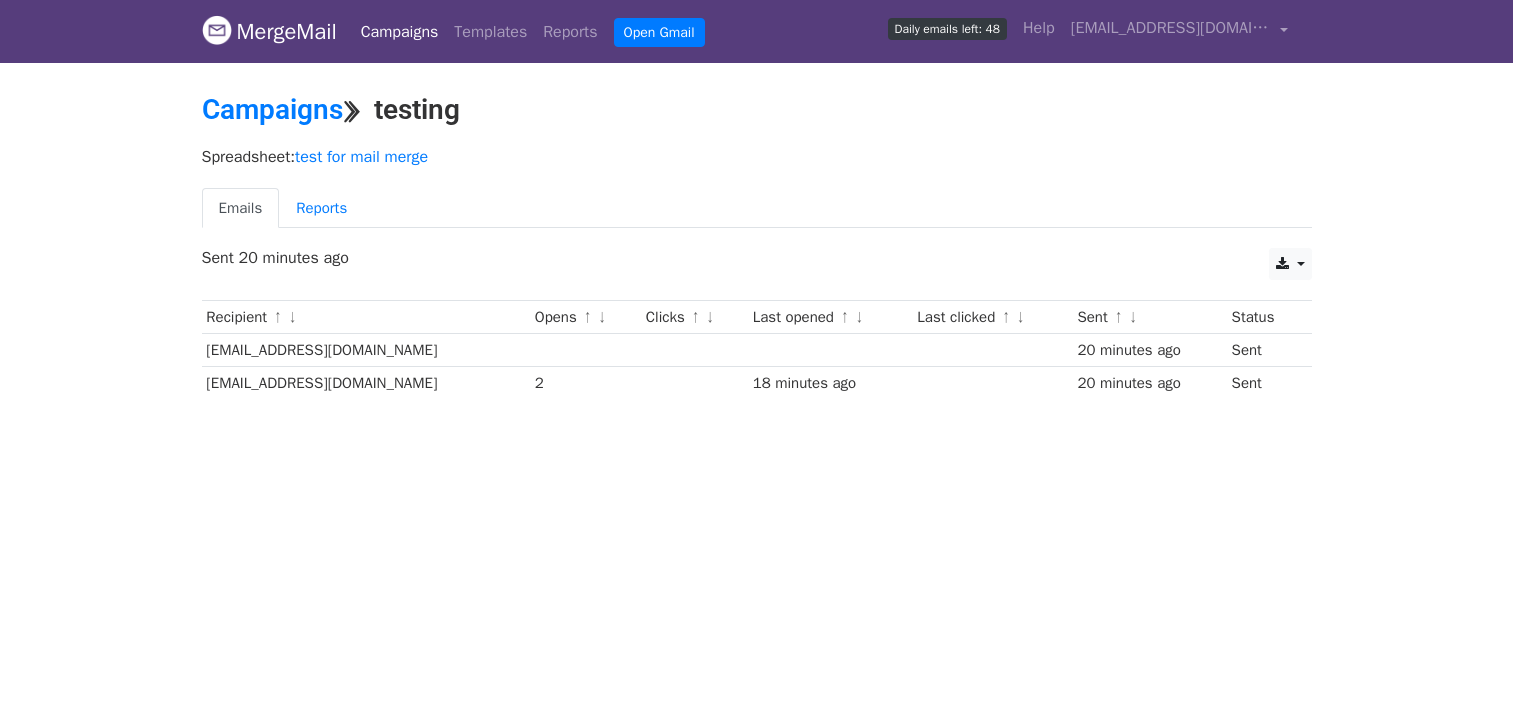 scroll, scrollTop: 0, scrollLeft: 0, axis: both 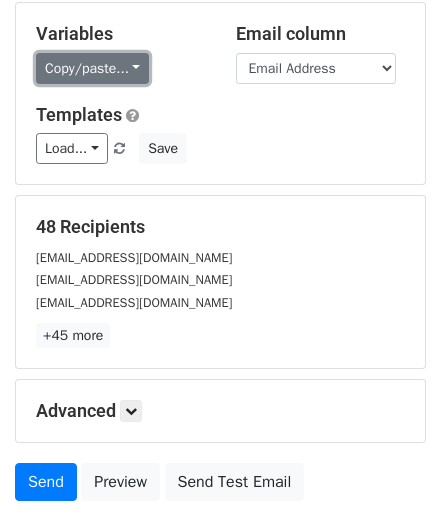 click on "Copy/paste..." at bounding box center (92, 68) 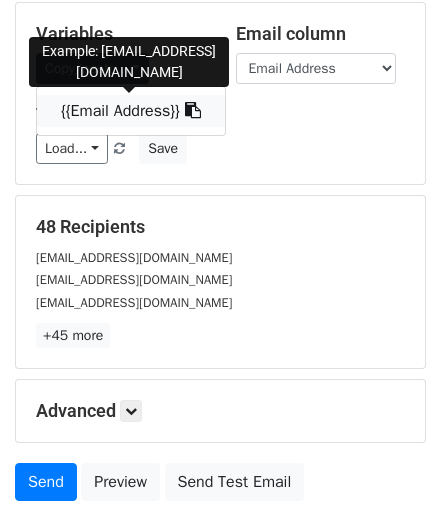 click on "{{Email Address}}" at bounding box center (131, 111) 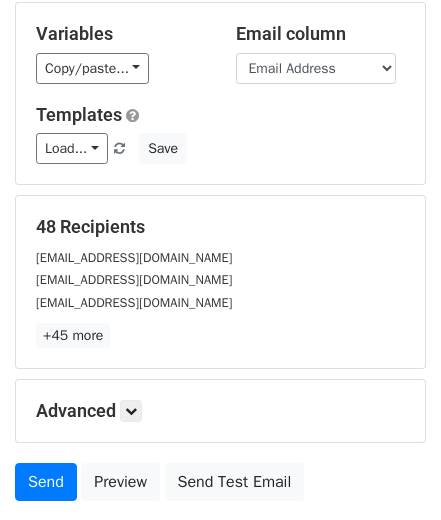 scroll, scrollTop: 0, scrollLeft: 0, axis: both 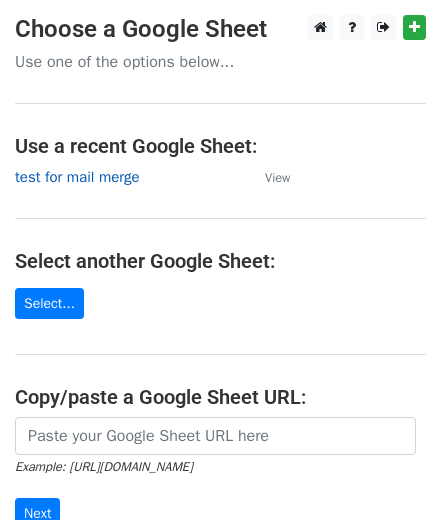 click on "test for mail merge" at bounding box center (77, 177) 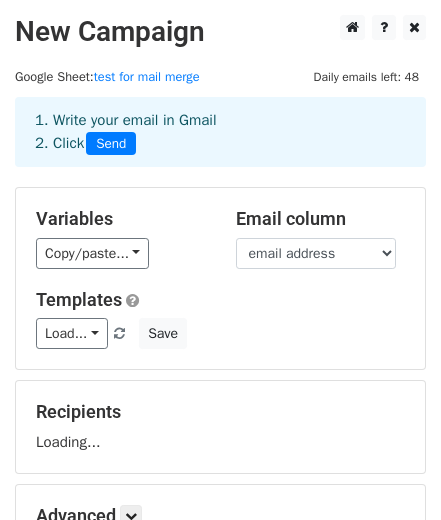 scroll, scrollTop: 0, scrollLeft: 0, axis: both 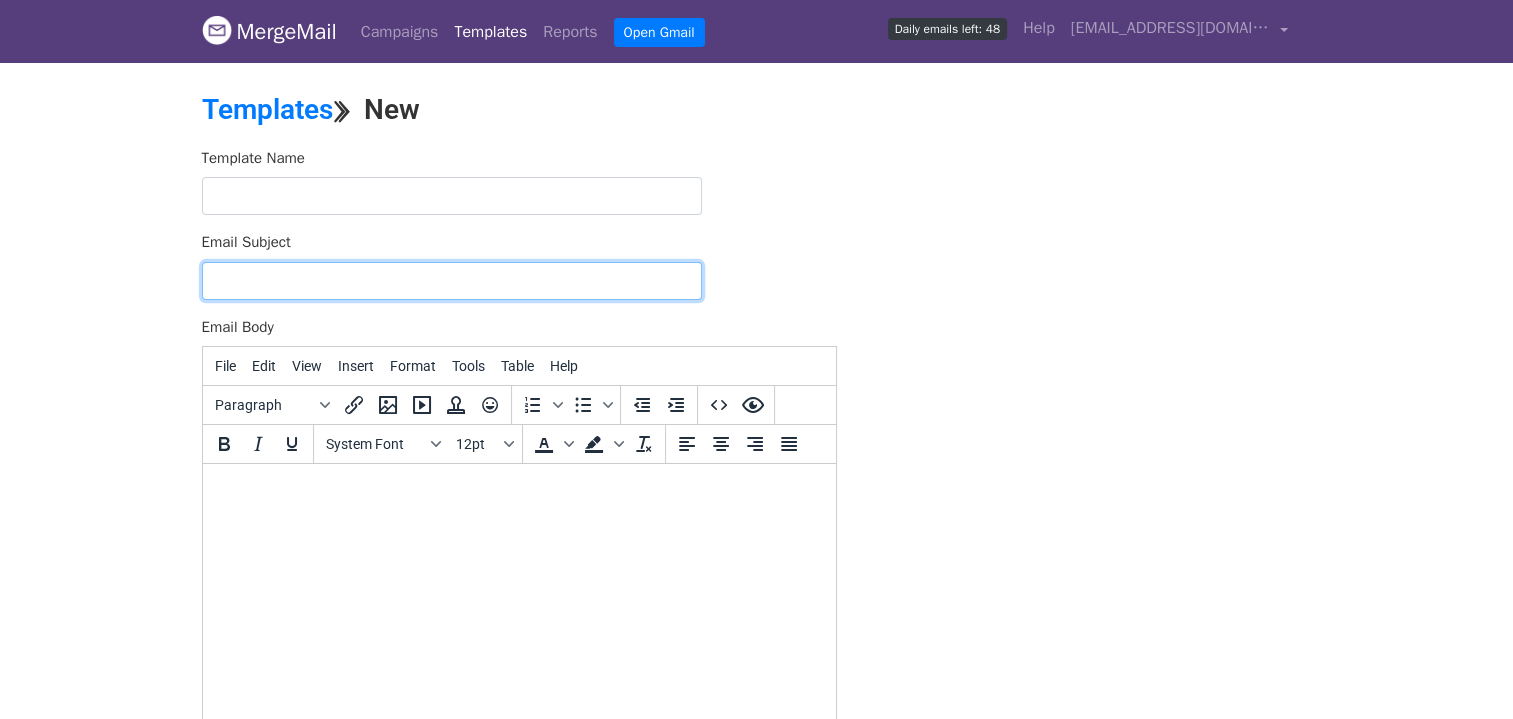 click on "Email Subject" at bounding box center [452, 281] 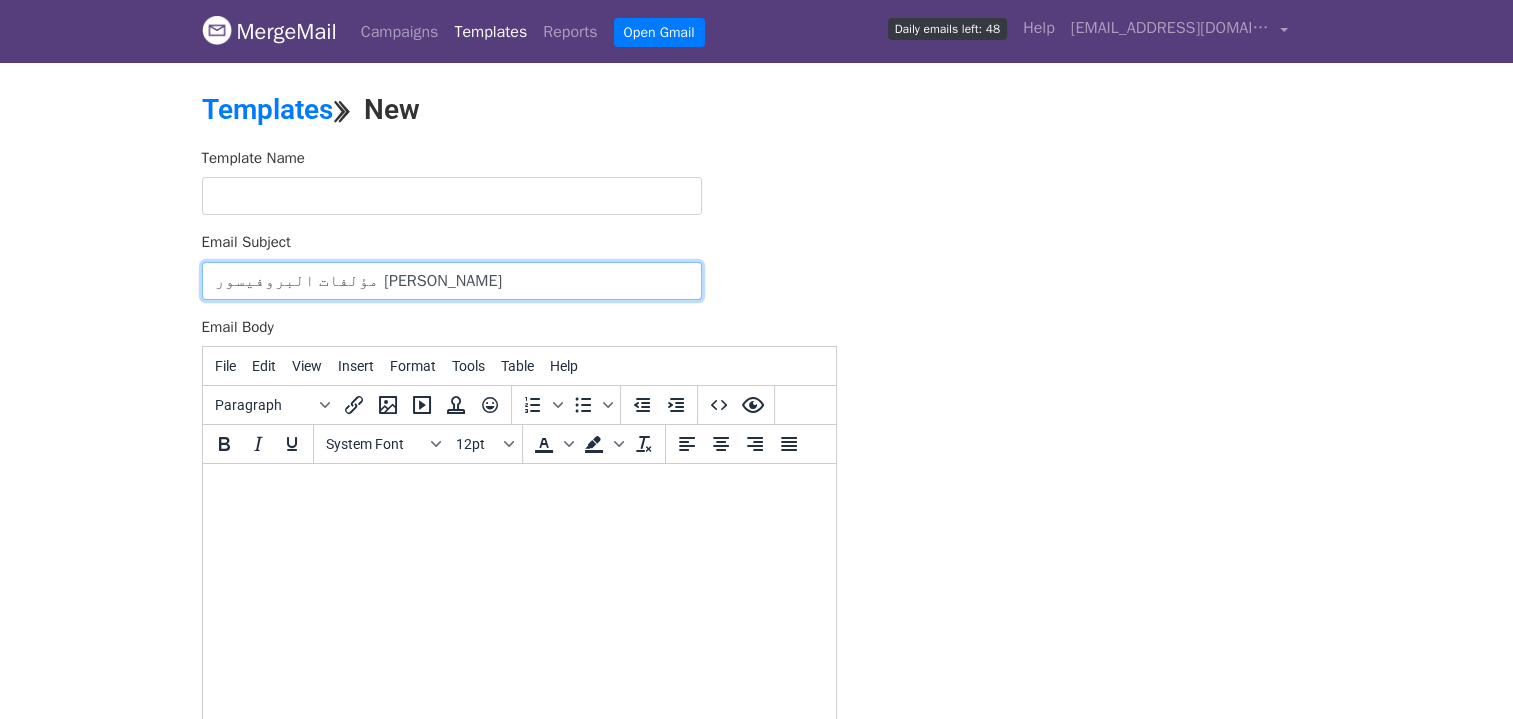 type on "مؤلفات البروفيسور [PERSON_NAME]" 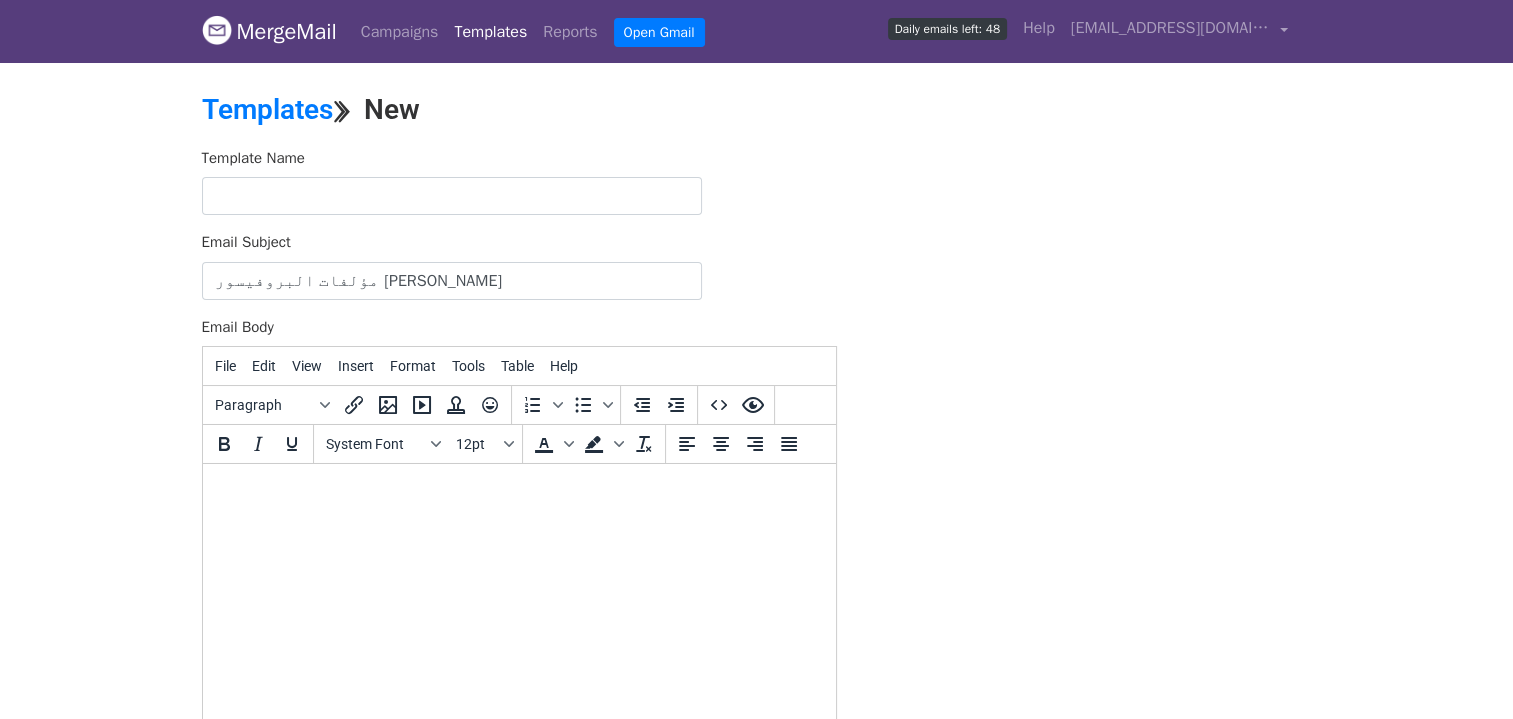 click at bounding box center [518, 491] 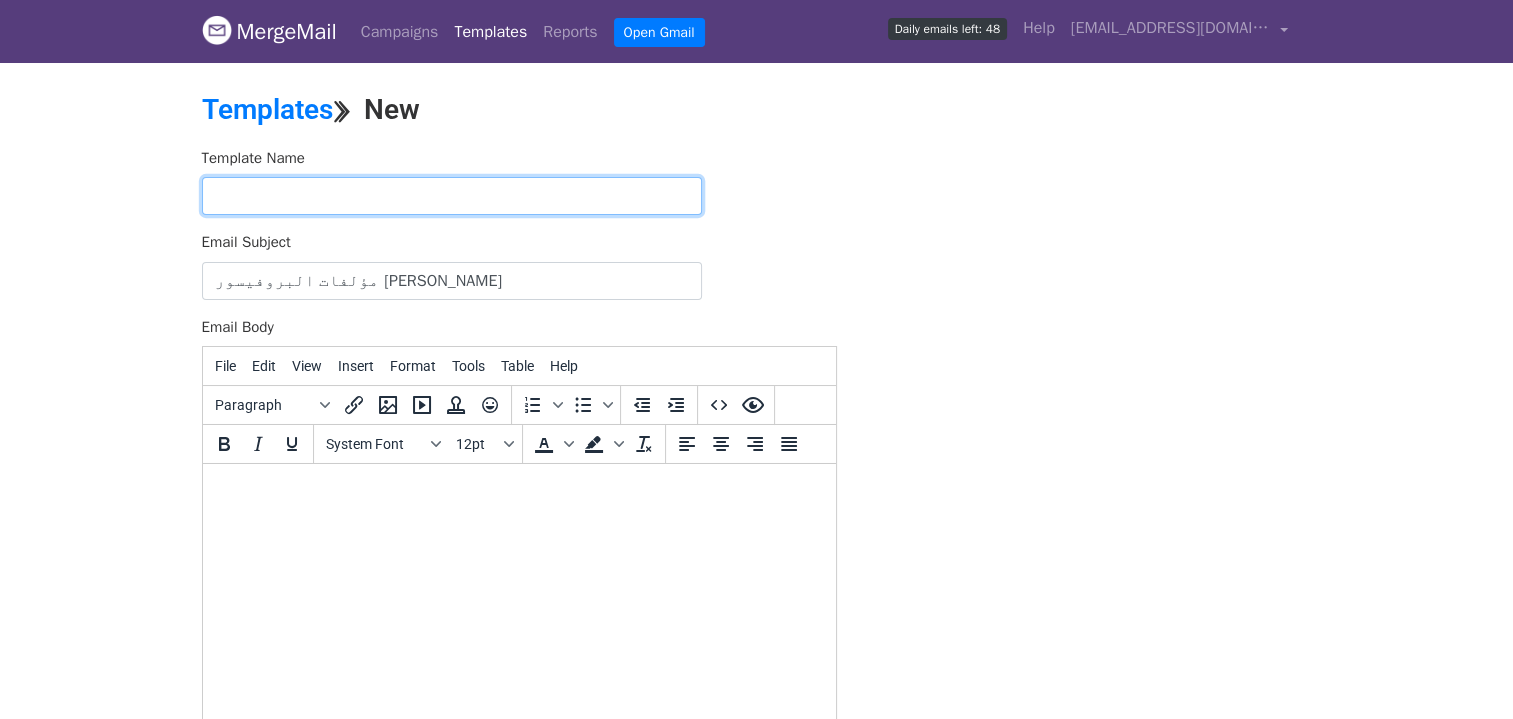 click at bounding box center [452, 196] 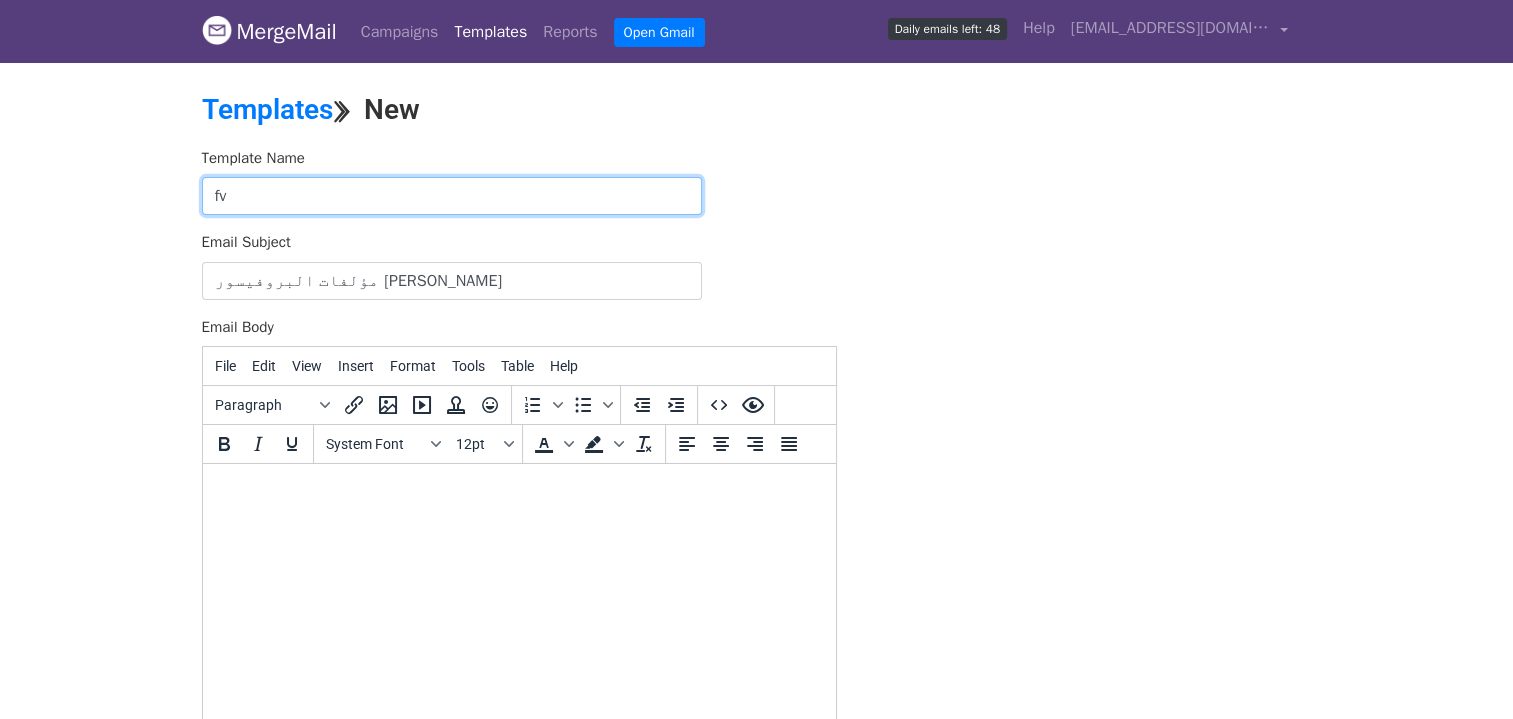 type on "f" 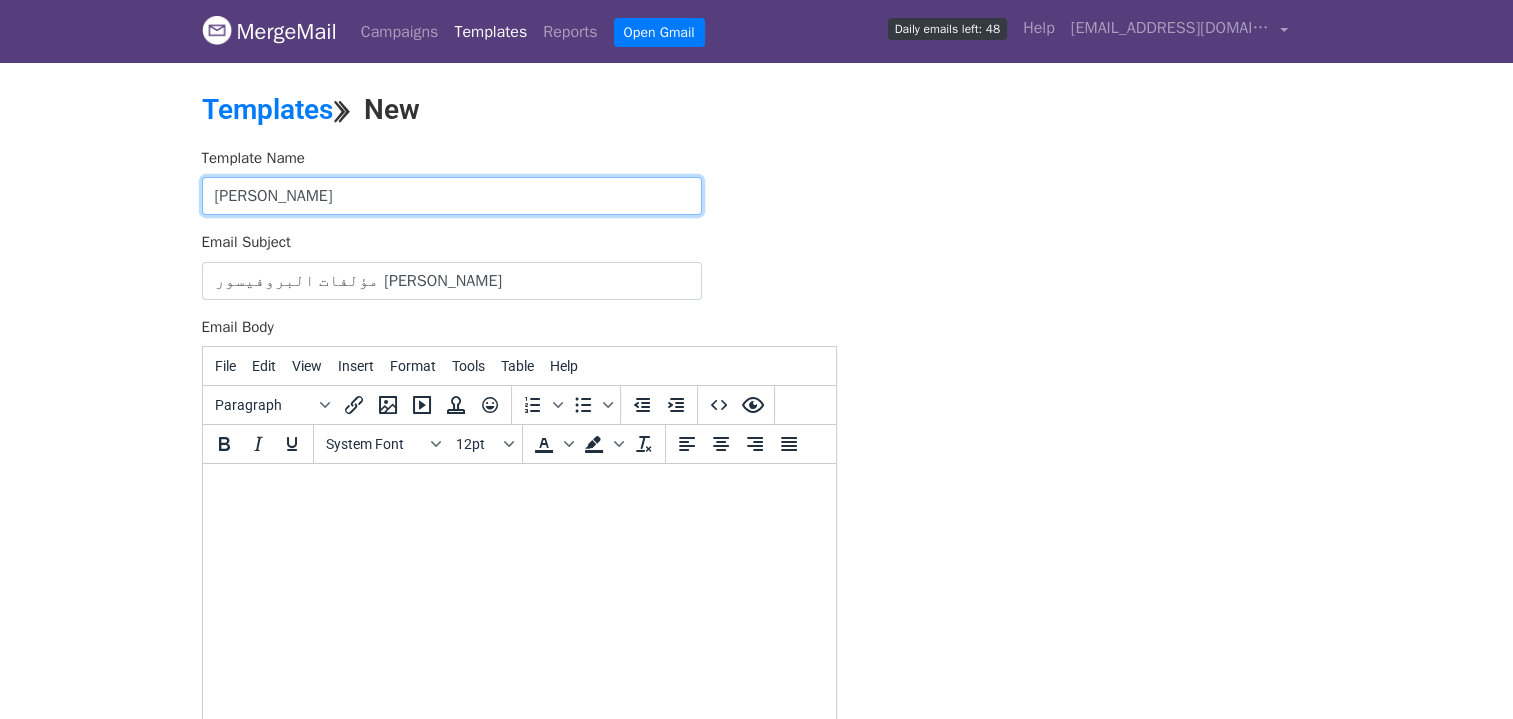 type on "بروق أبو صالح" 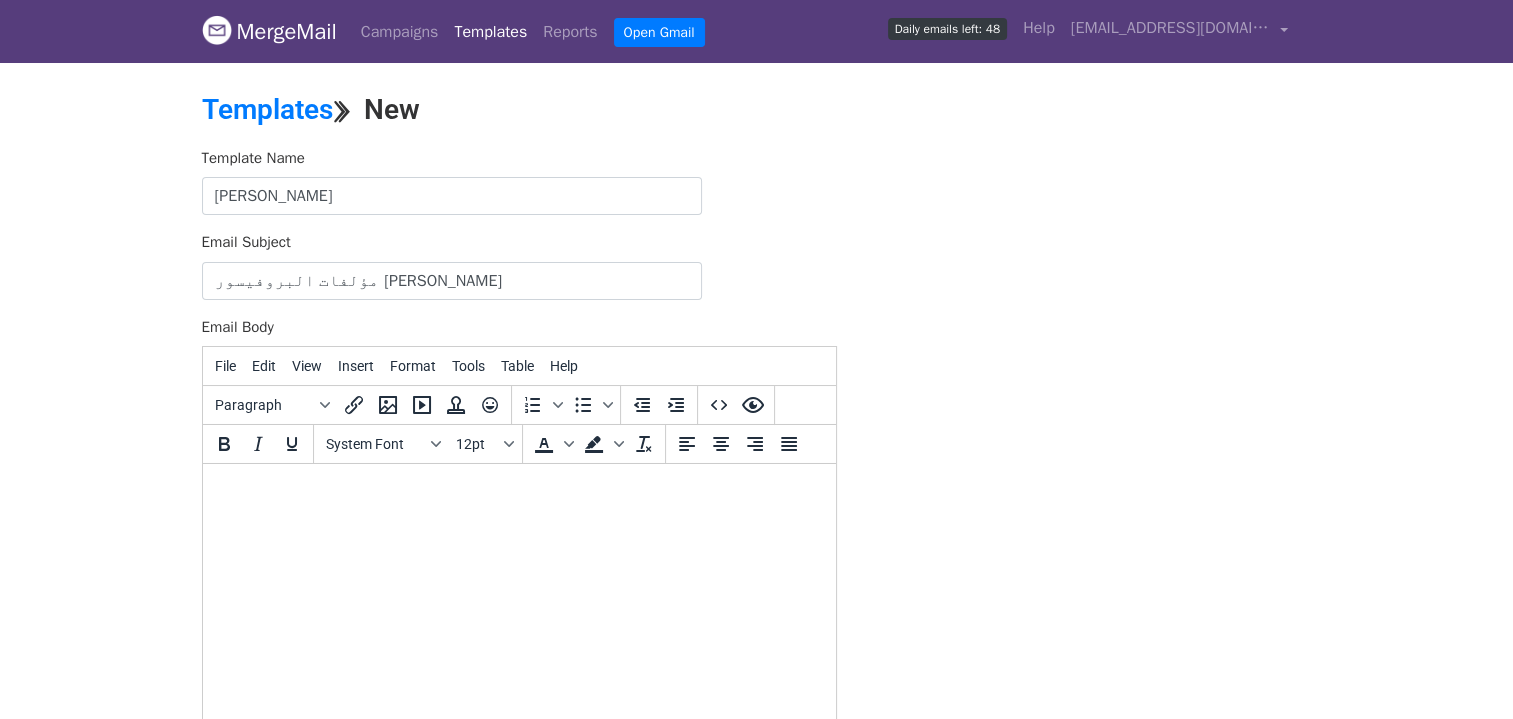 click at bounding box center [518, 491] 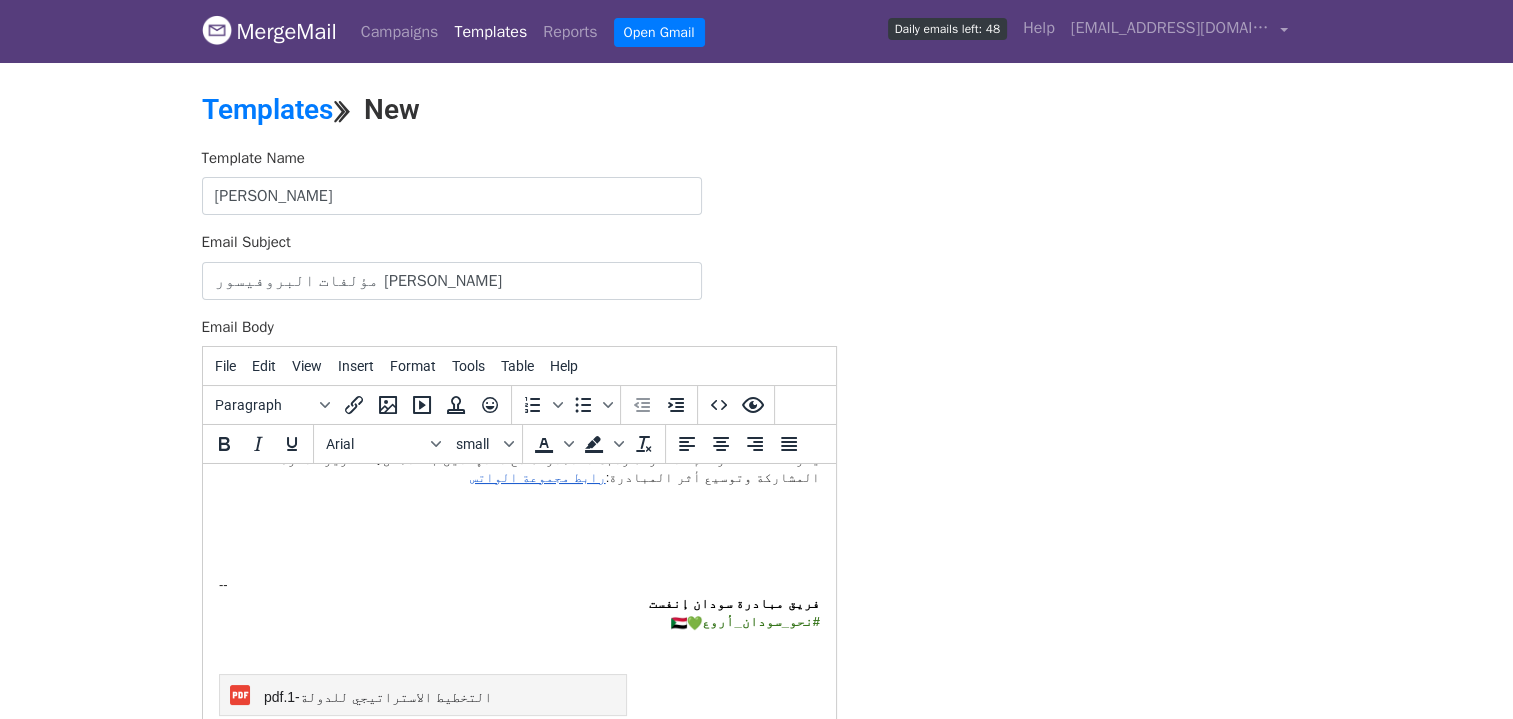 scroll, scrollTop: 56, scrollLeft: 0, axis: vertical 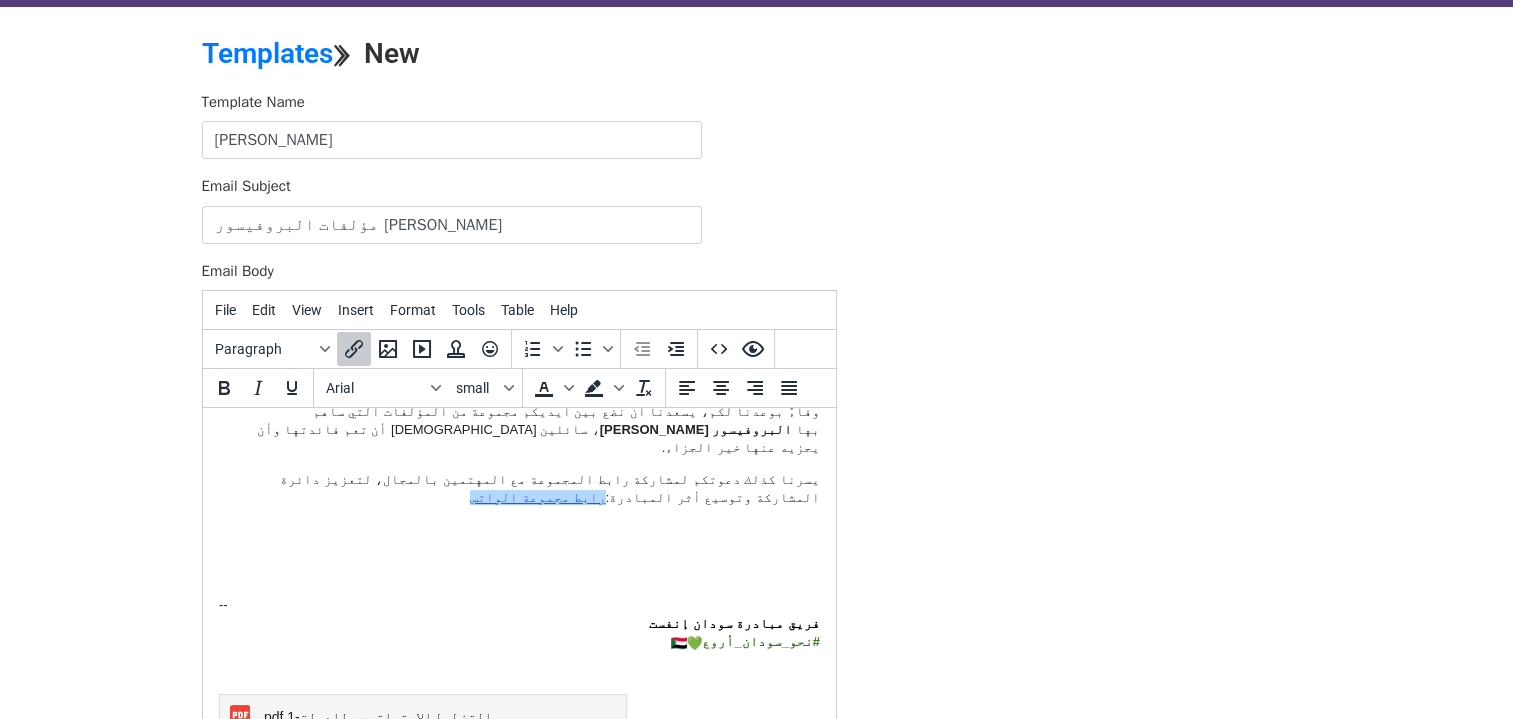 click on "رابط مجموعة الواتس" at bounding box center (536, 497) 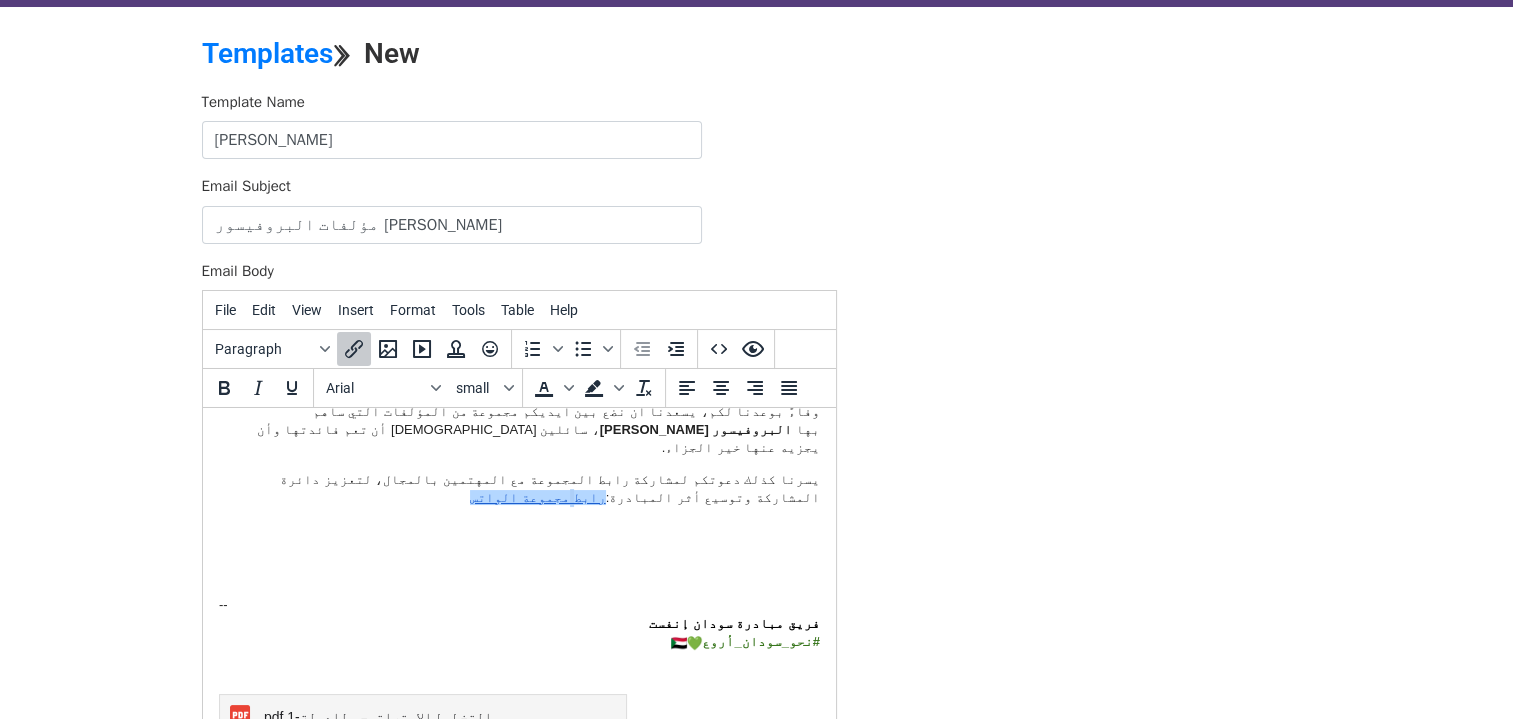 click on "رابط مجموعة الواتس" at bounding box center [536, 497] 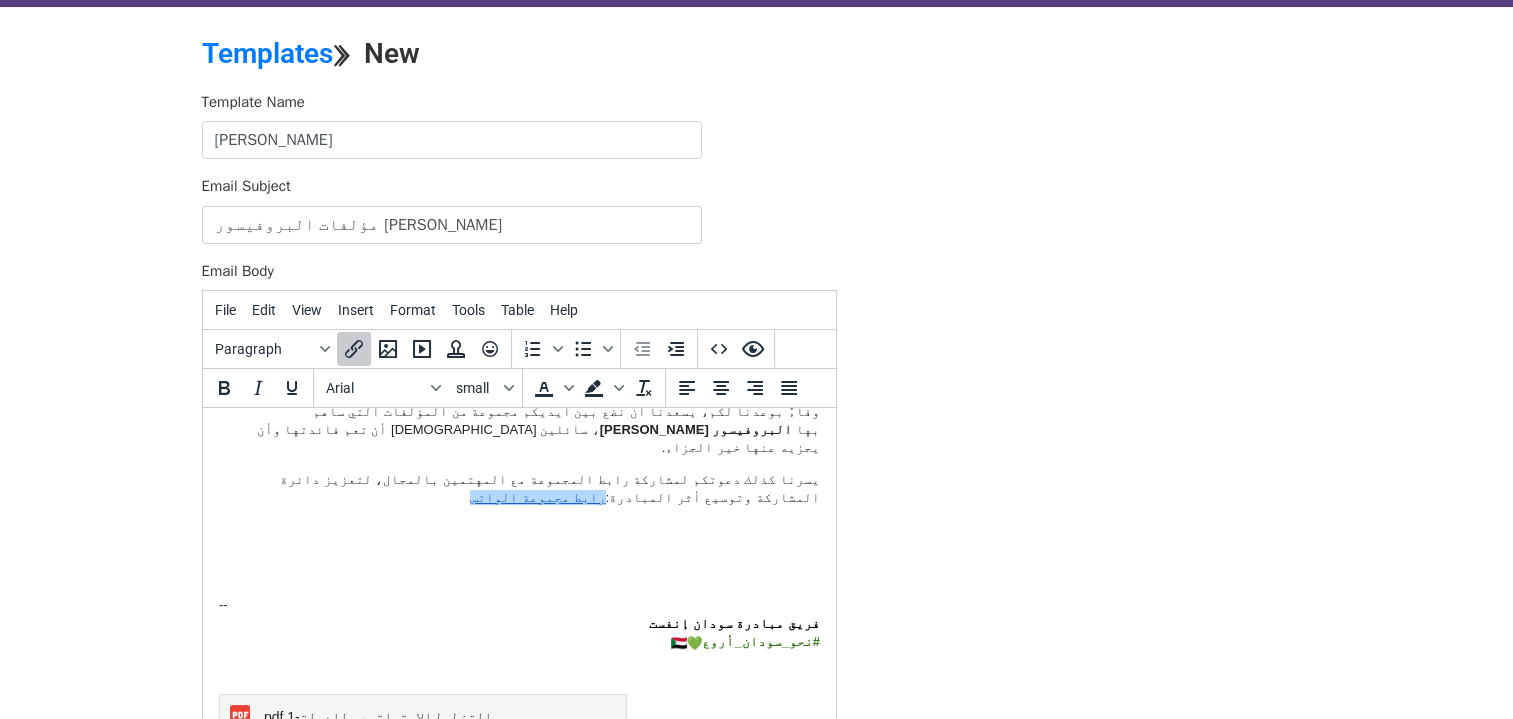 click on "رابط مجموعة الواتس" at bounding box center (536, 497) 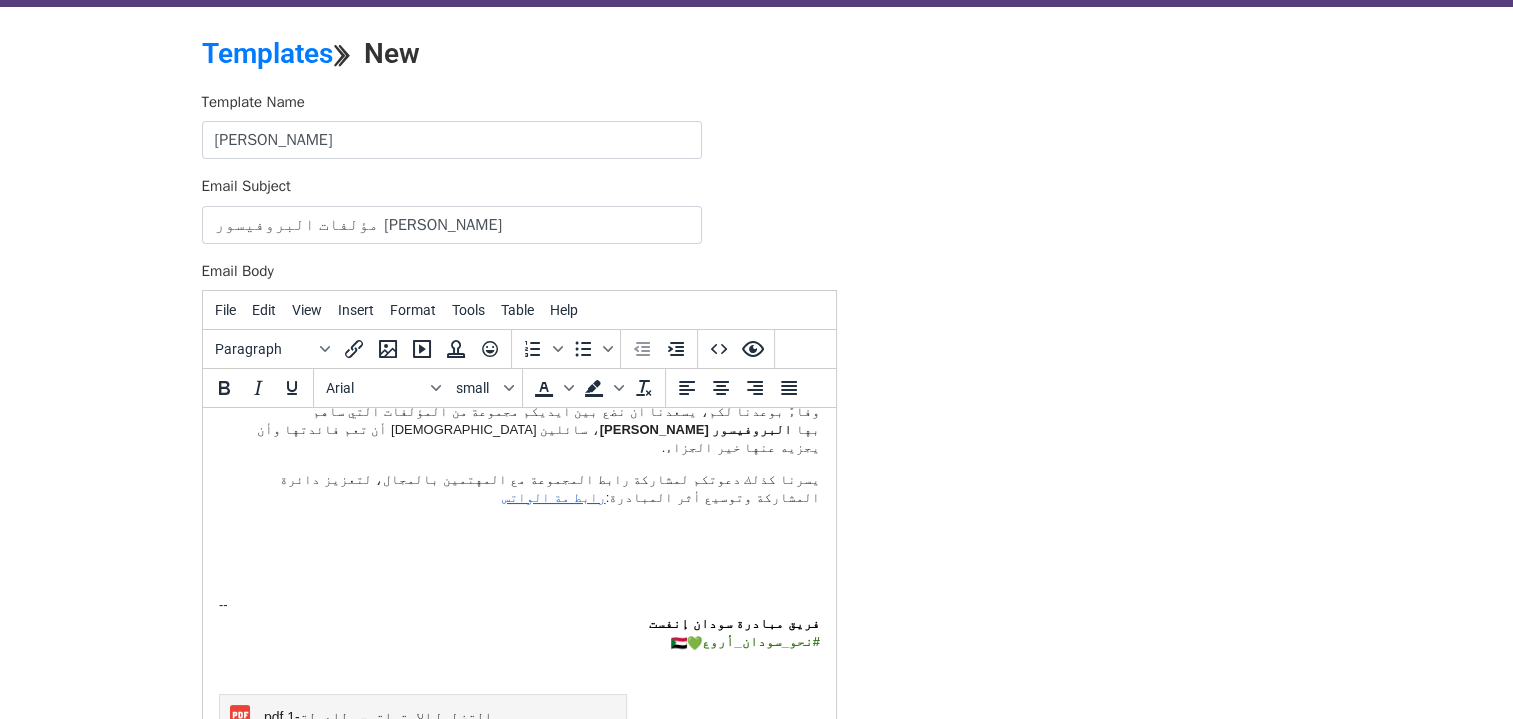 click on "السيد/ة                  عضو مبادرة سودان إنفست | Sudan Invest المحترم تحية طيبة وبعد، وفاءً بوعدنا لكم، يسعدنا أن نضع بين أيديكم مجموعة من المؤلفات التي ساهم بها   البروفيسور محمد حسين أبو صالح ، سائلين الله أن تعم فائدتها وأن يجزيه عنها خير الجزاء. يسرنا كذلك دعوتكم لمشاركة رابط المجموعة مع المهتمين بالمجال، لتعزيز دائرة المشاركة وتوسيع أثر المبادرة:   رابط مة الواتس" at bounding box center [518, 439] 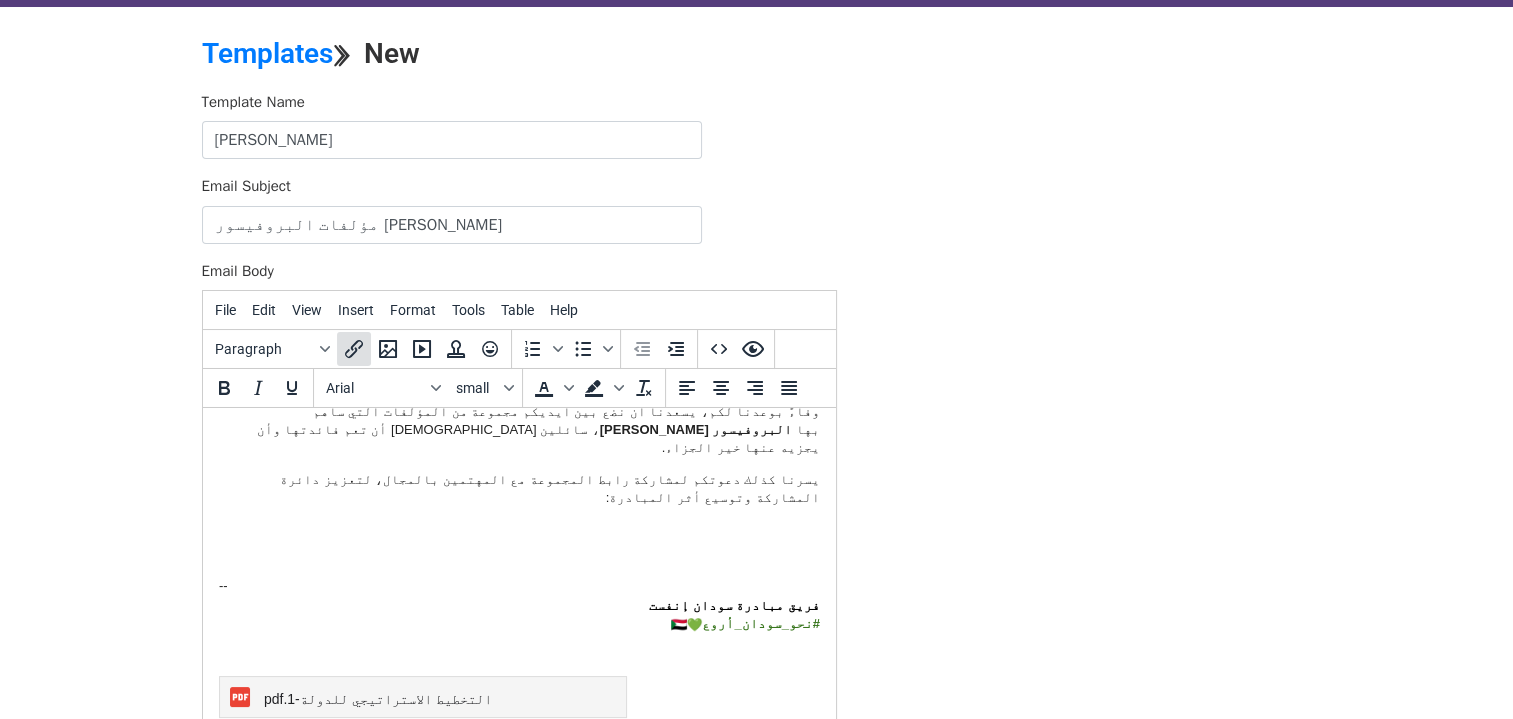 click 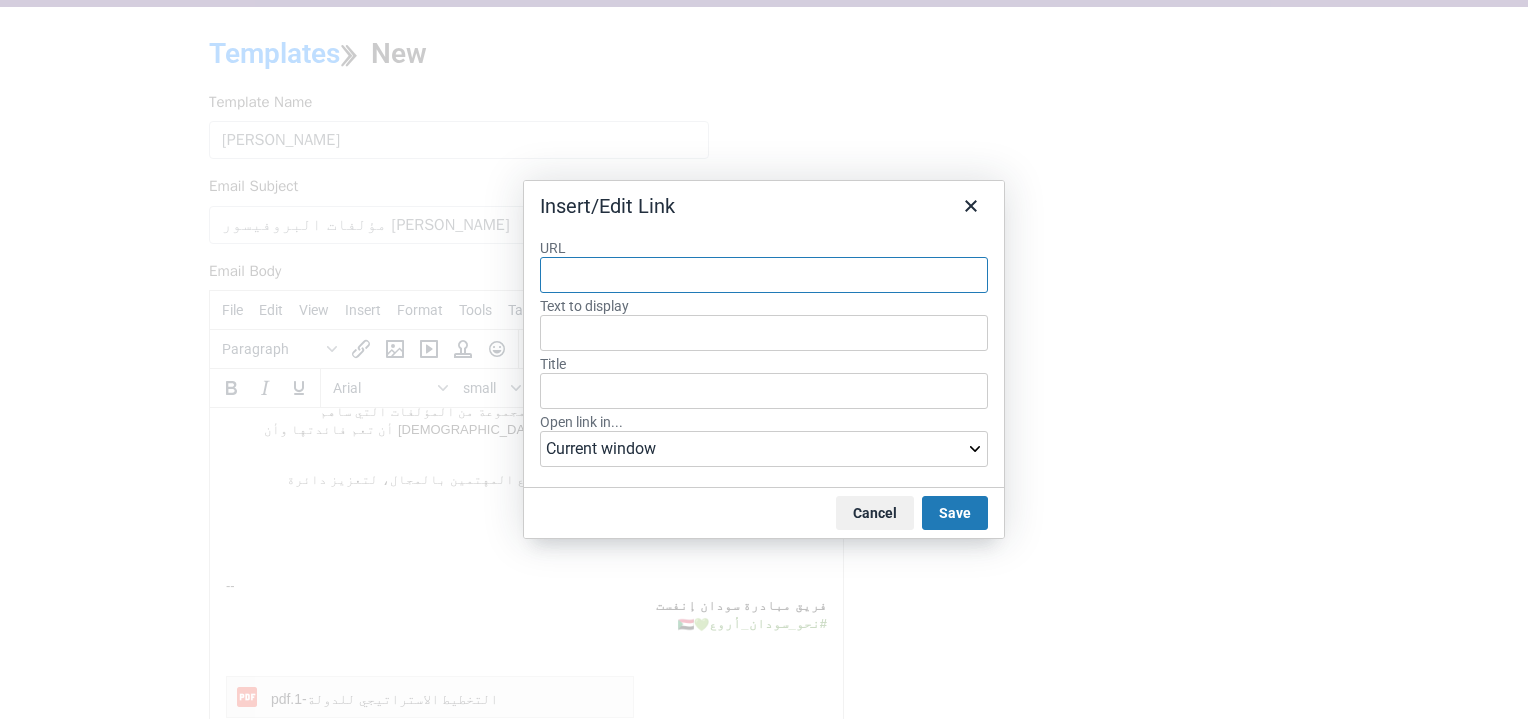 paste on "https://chat.whatsapp.com/DSg7CAwjbOrIg3ENjZj9iT" 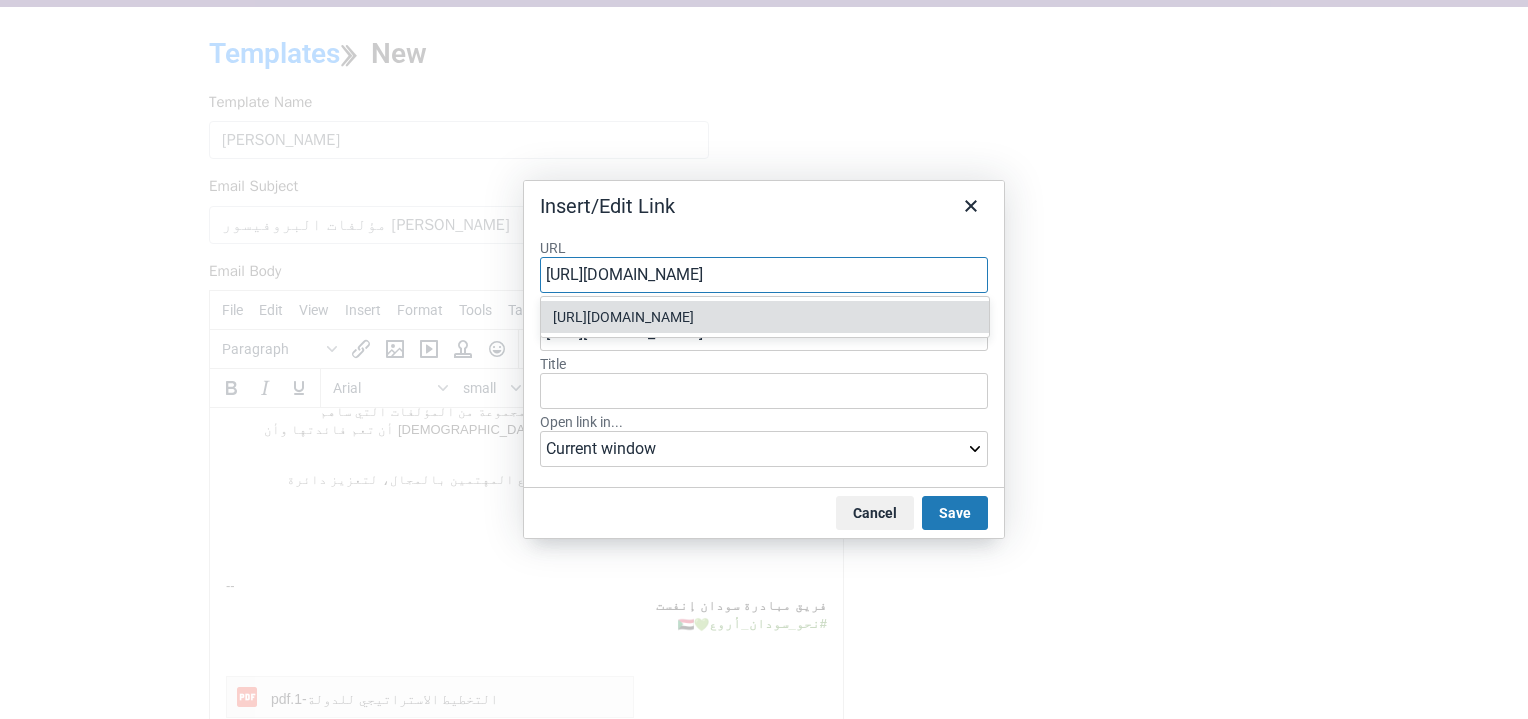 type on "https://chat.whatsapp.com/DSg7CAwjbOrIg3ENjZj9iT" 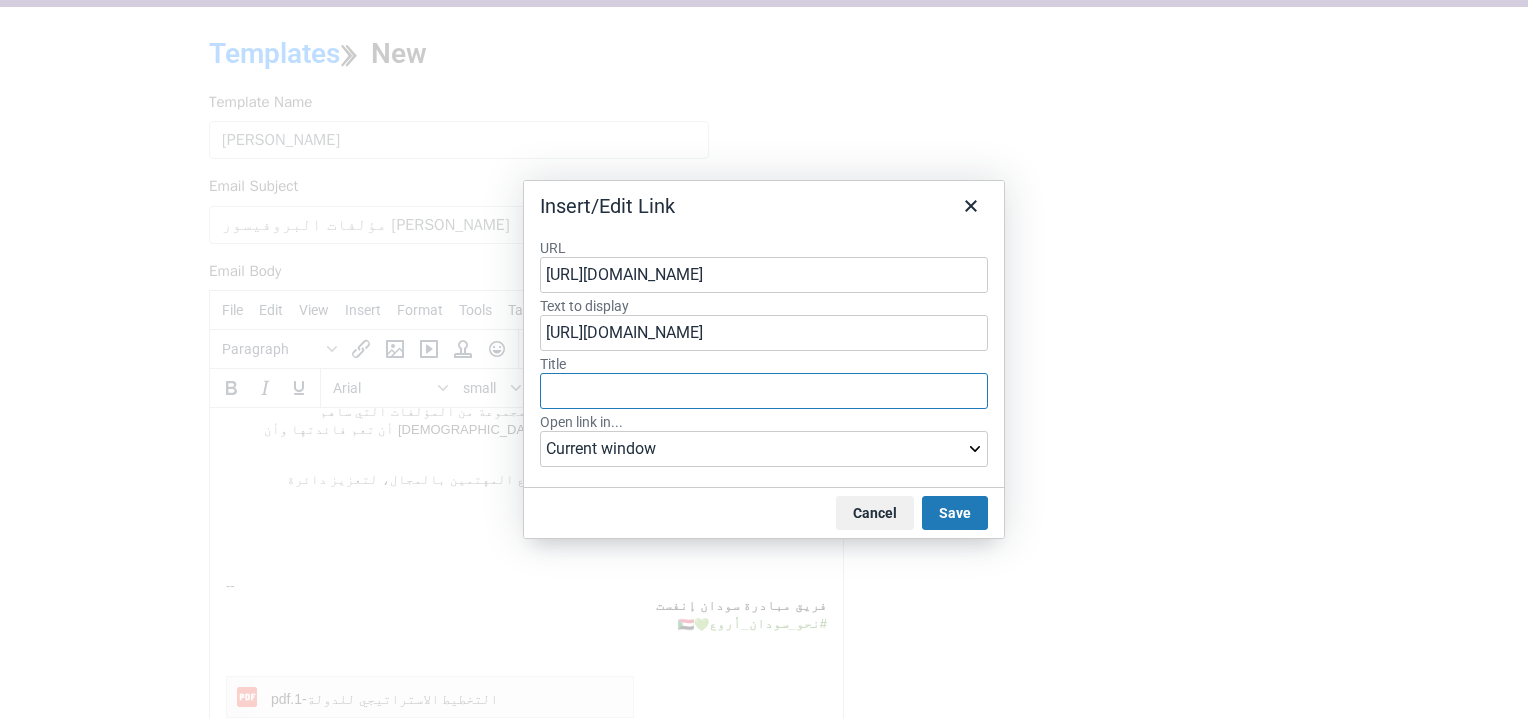click on "Title" at bounding box center (764, 391) 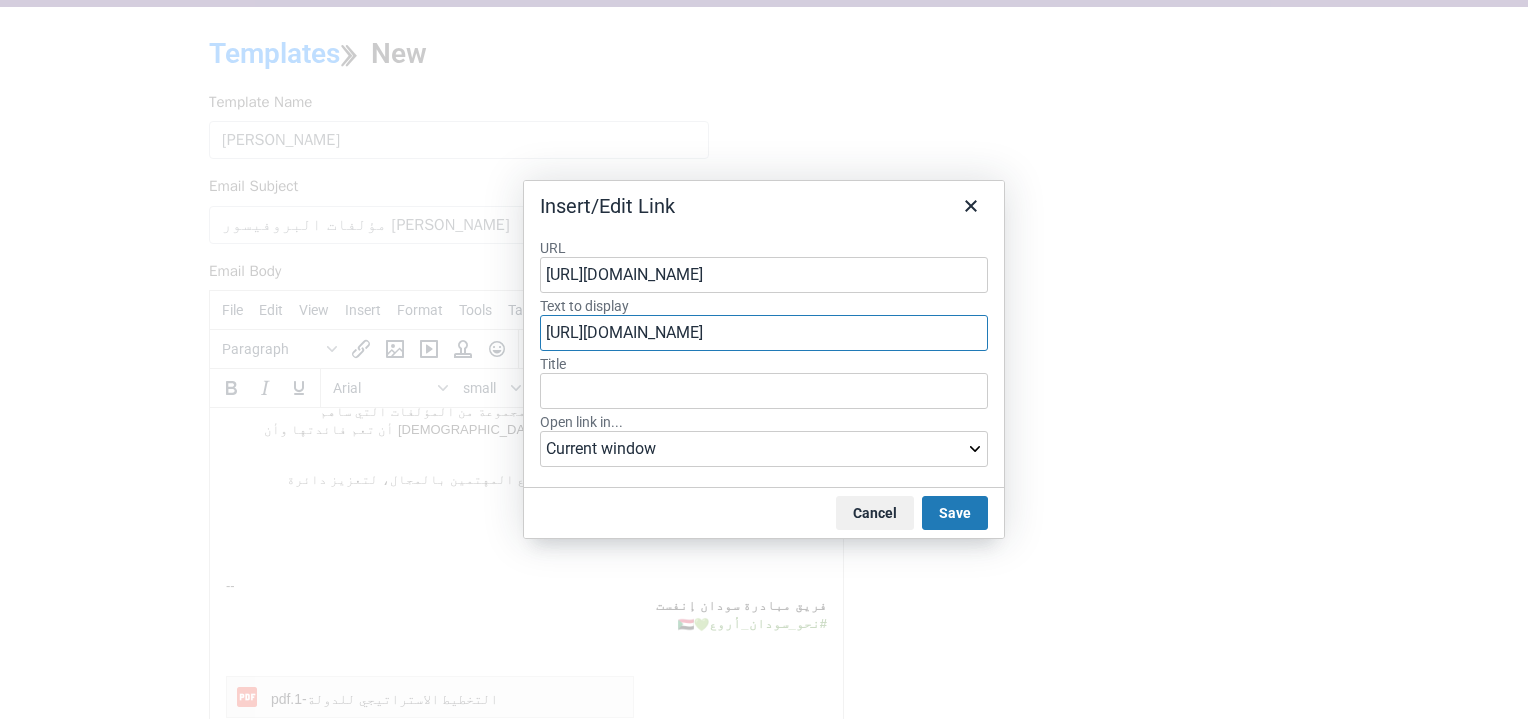 click on "https://chat.whatsapp.com/DSg7CAwjbOrIg3ENjZj9iT" at bounding box center (764, 333) 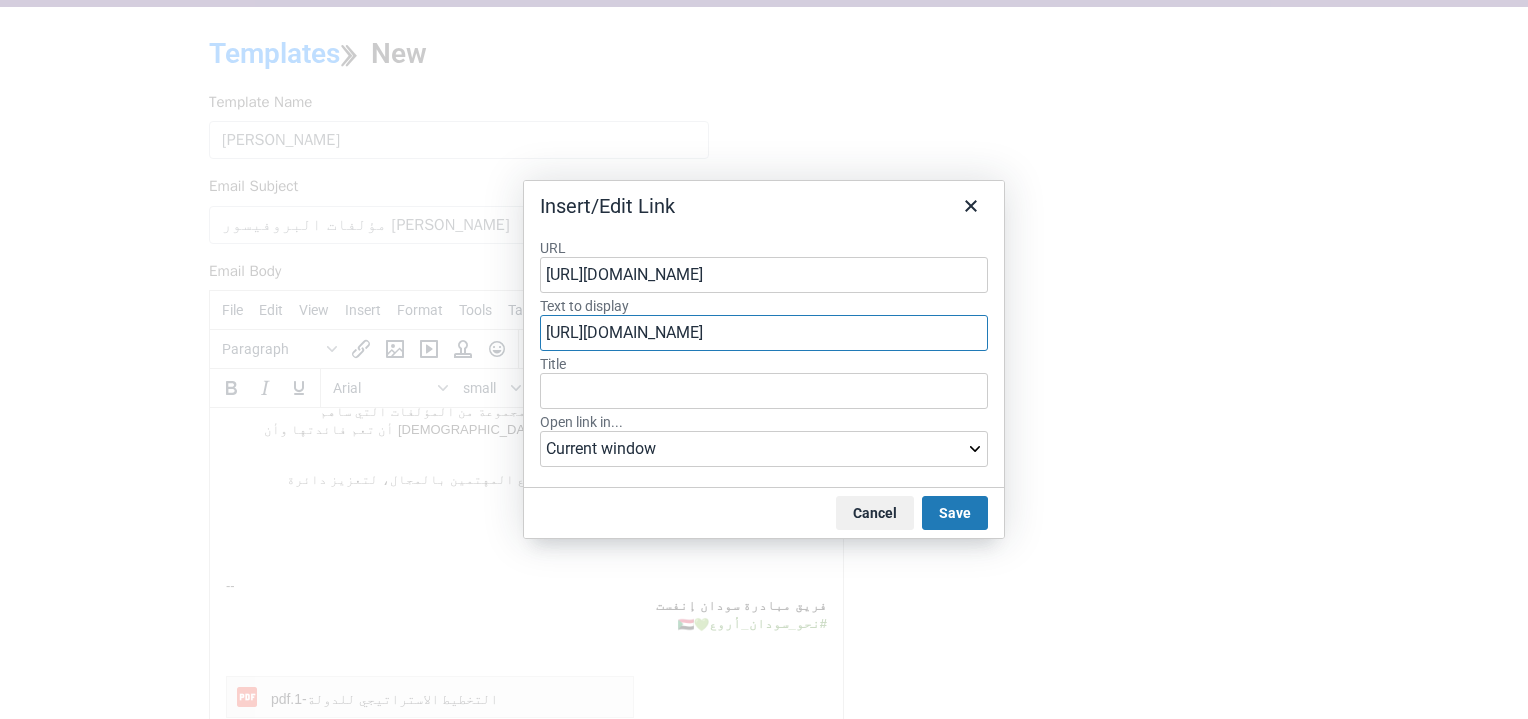 drag, startPoint x: 936, startPoint y: 335, endPoint x: 509, endPoint y: 310, distance: 427.73123 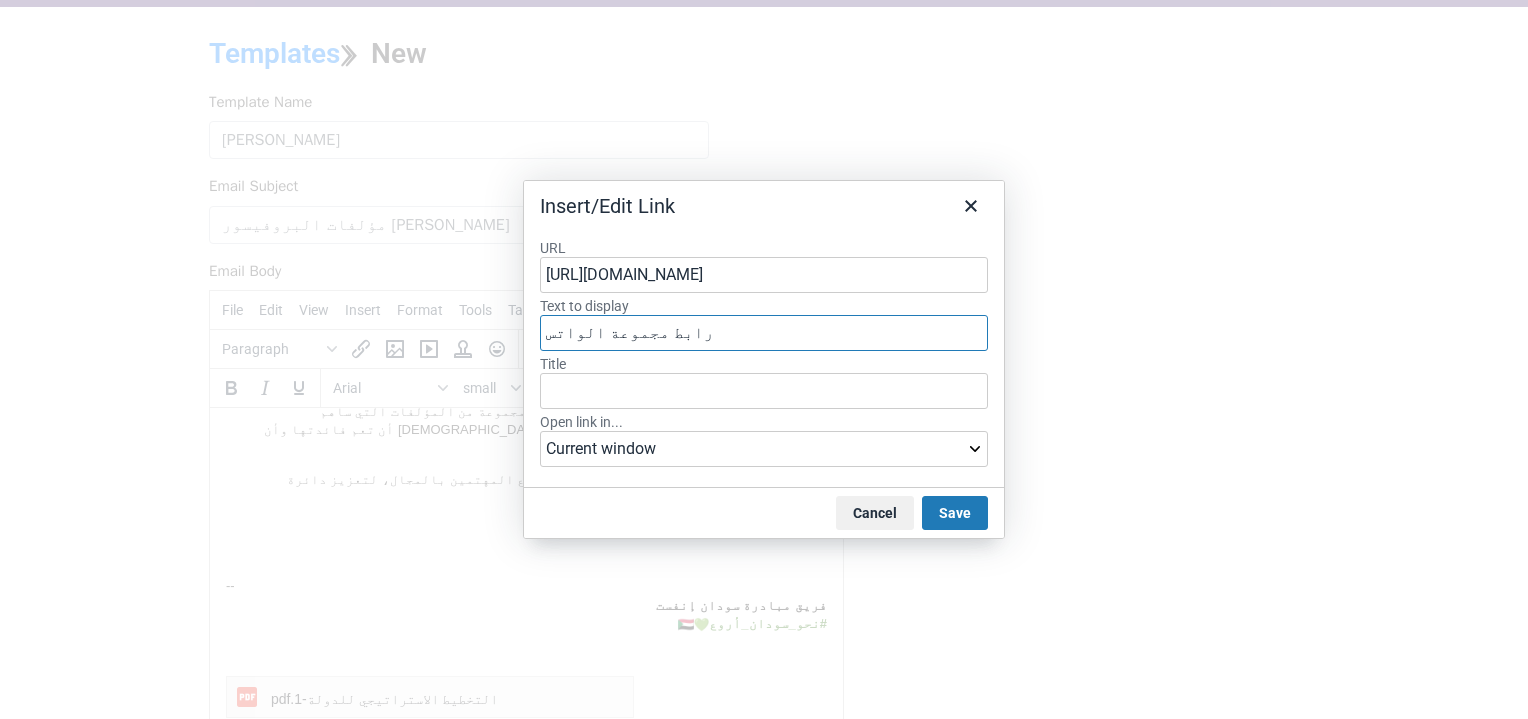 type on "رابط مجموعة الواتس" 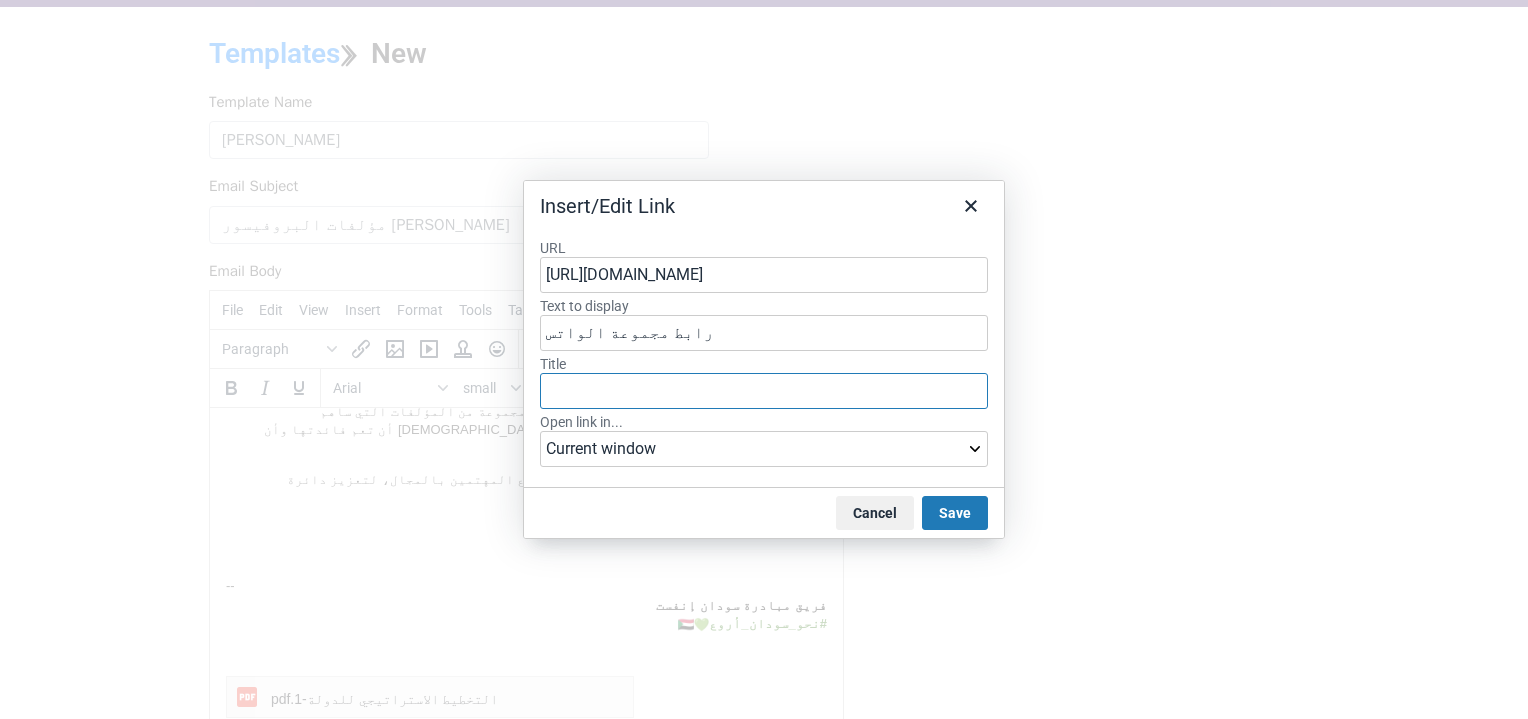 click on "Title" at bounding box center (764, 391) 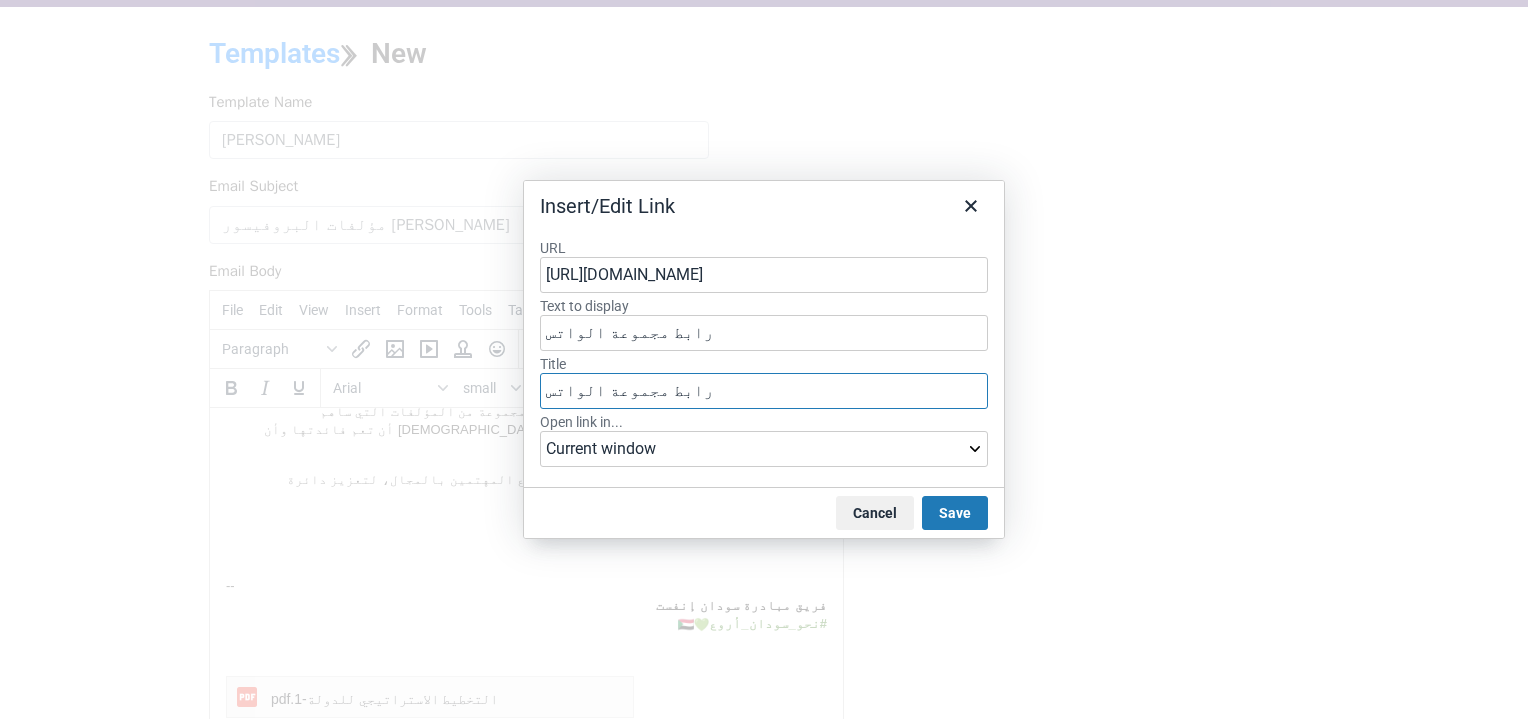 type on "رابط مجموعة الواتس" 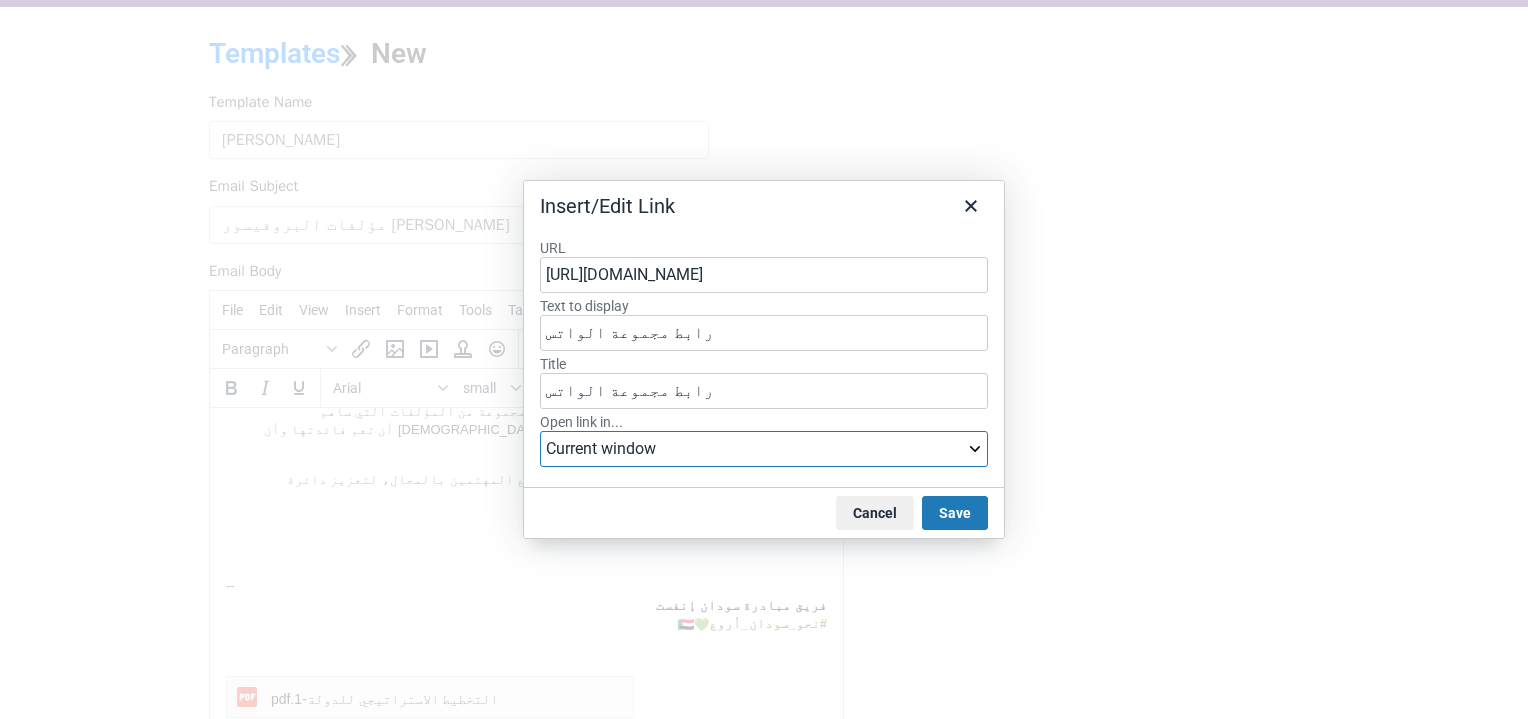 click on "Current window New window" at bounding box center [764, 449] 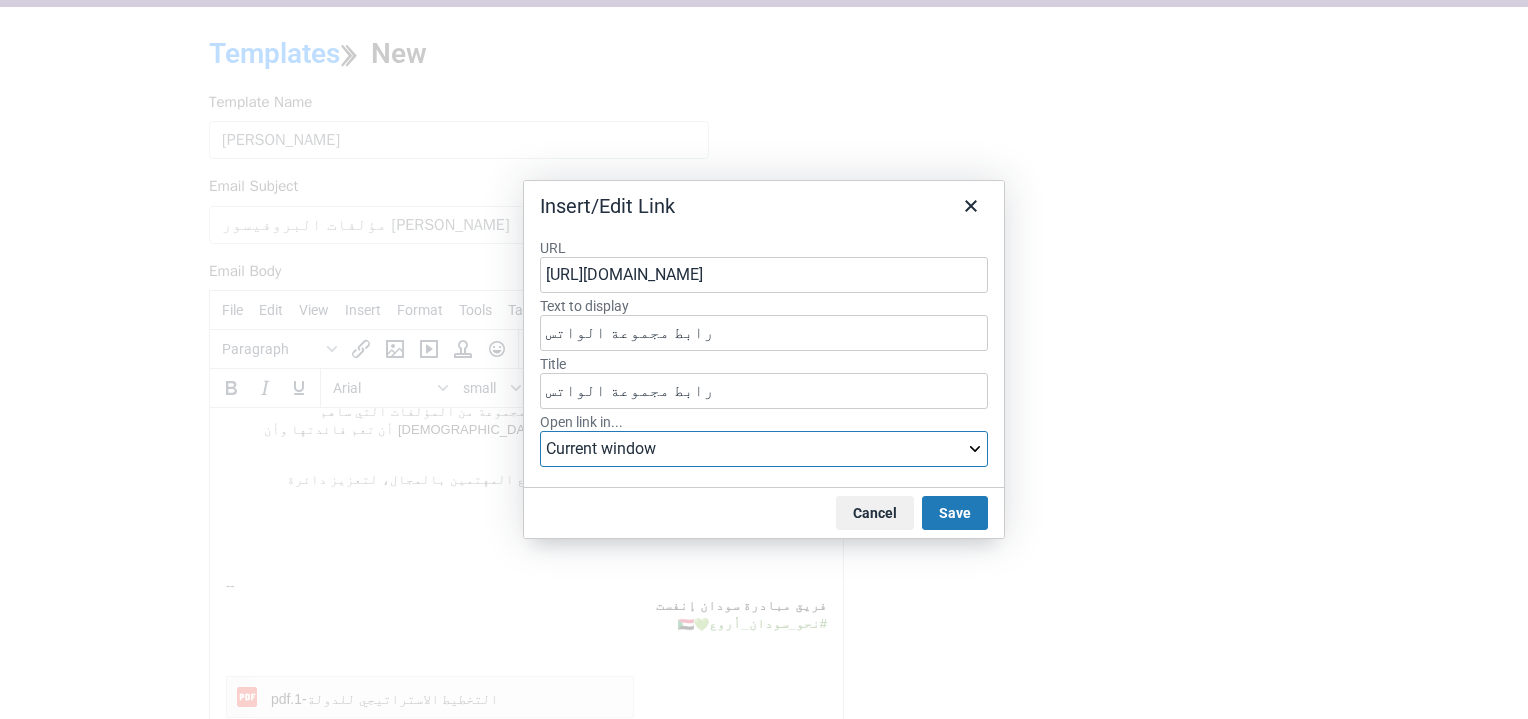 select on "_blank" 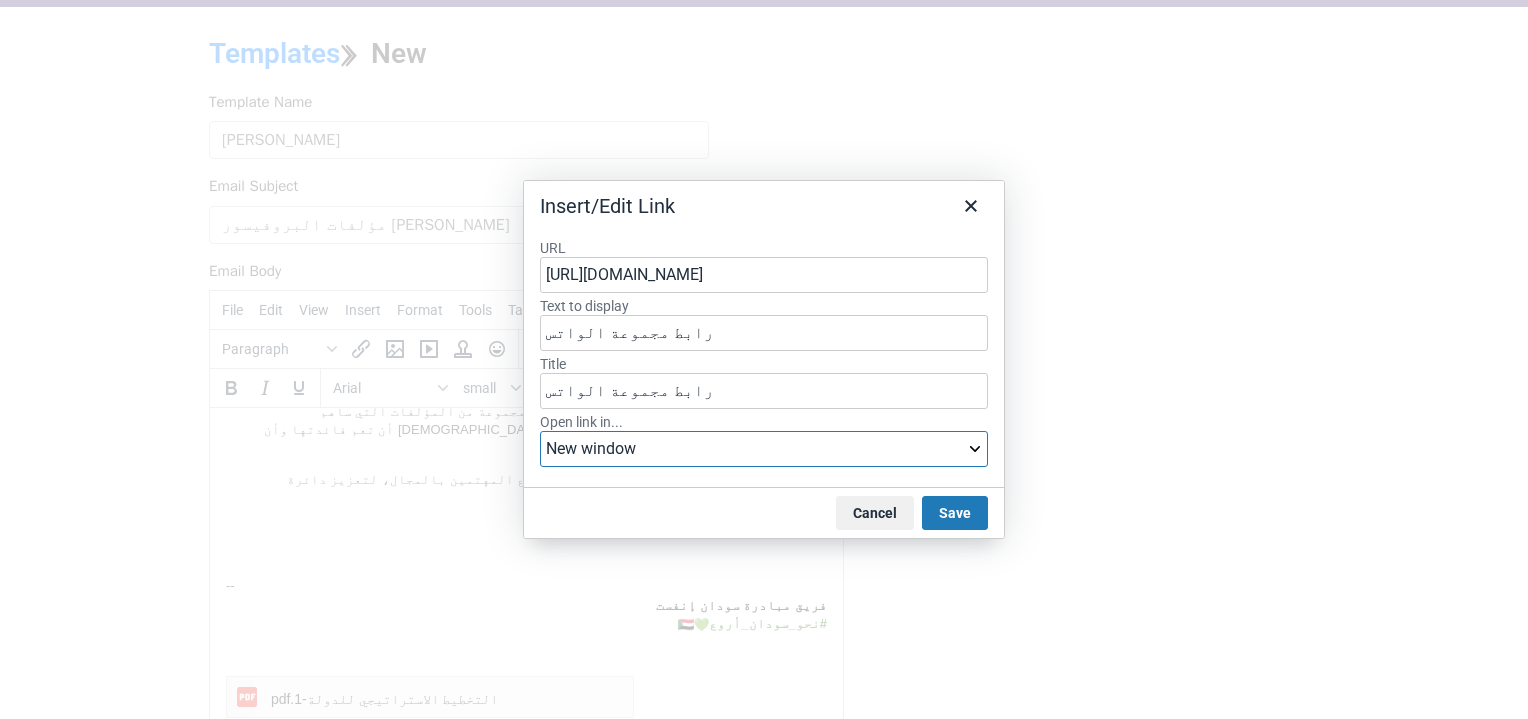 click on "Current window New window" at bounding box center (764, 449) 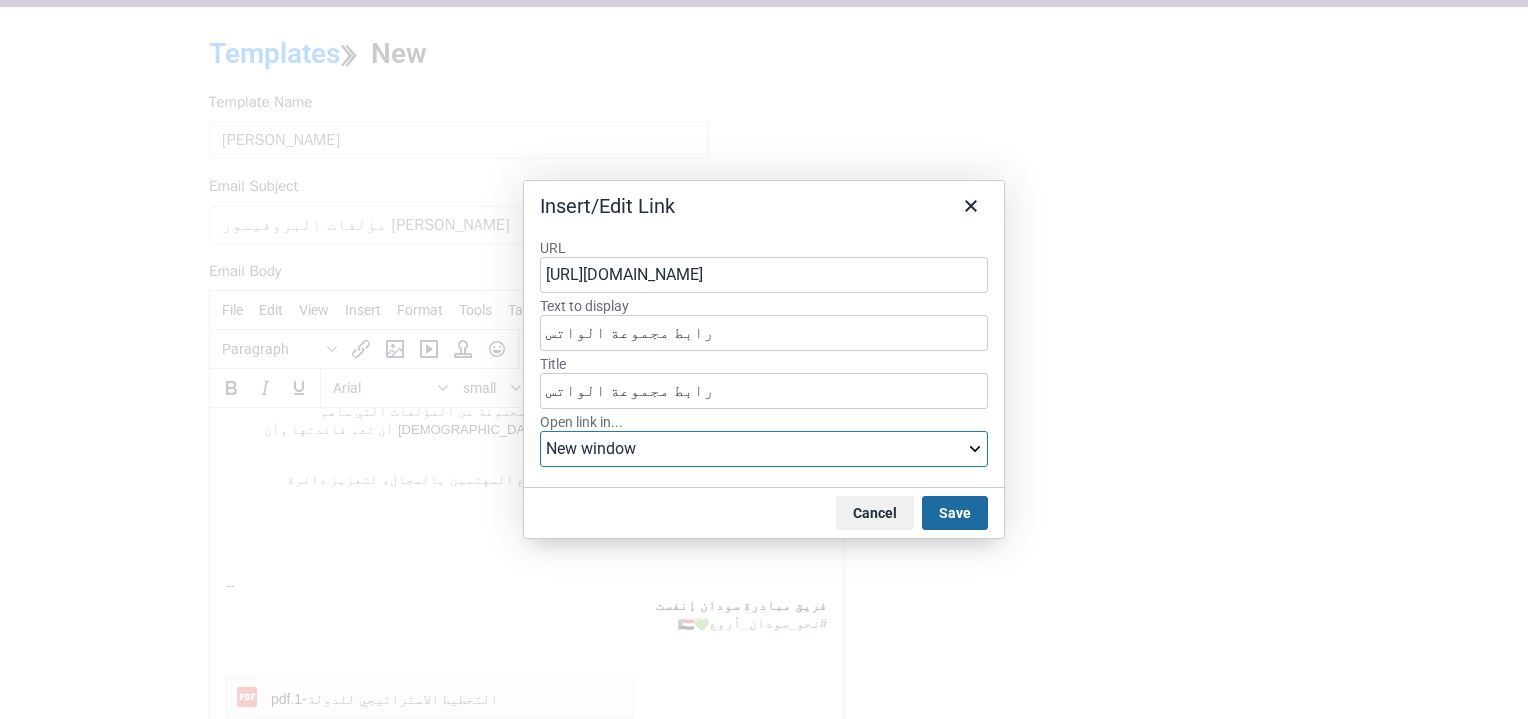 click on "Save" at bounding box center (955, 513) 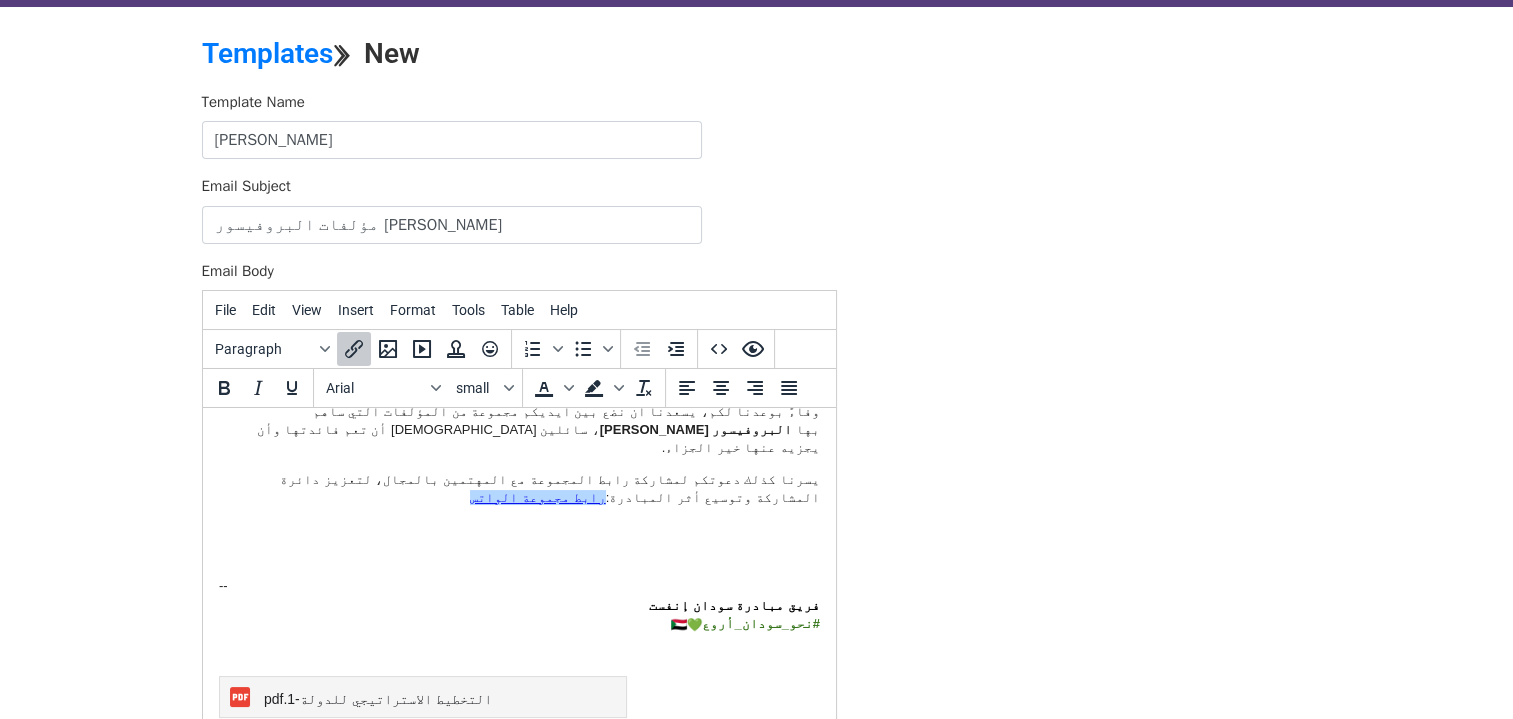 click on "رابط مجموعة الواتس" at bounding box center [536, 497] 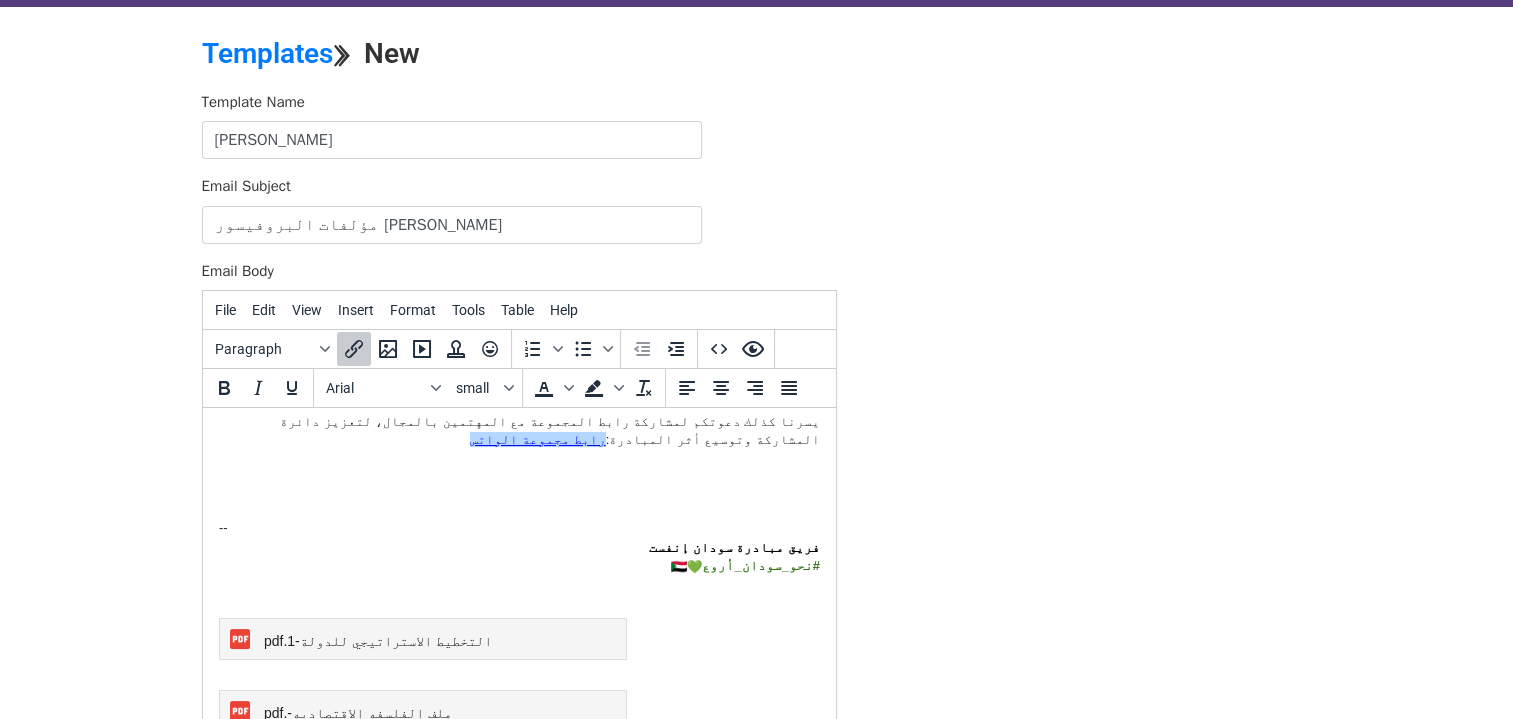scroll, scrollTop: 200, scrollLeft: 0, axis: vertical 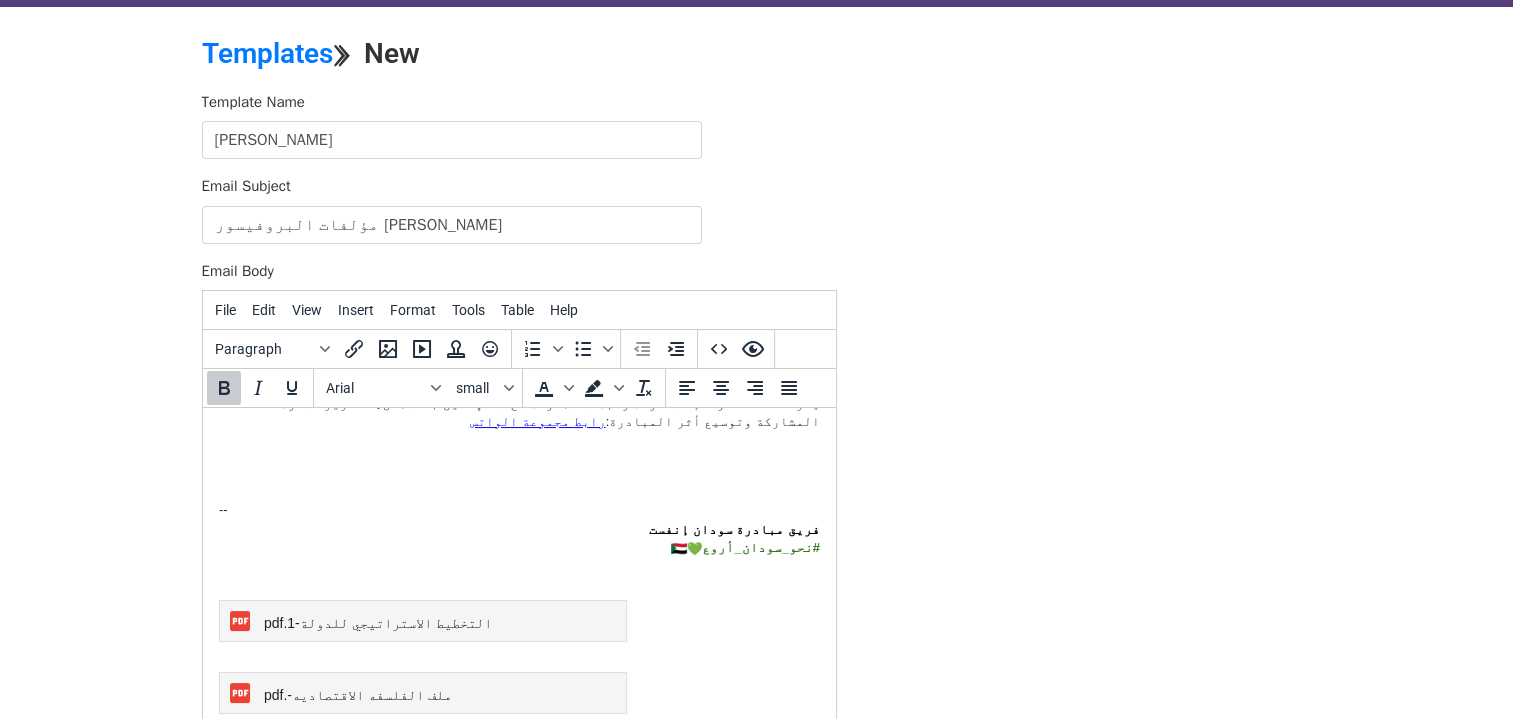 click on "فريق مبادرة سودان إنفست" at bounding box center [518, 530] 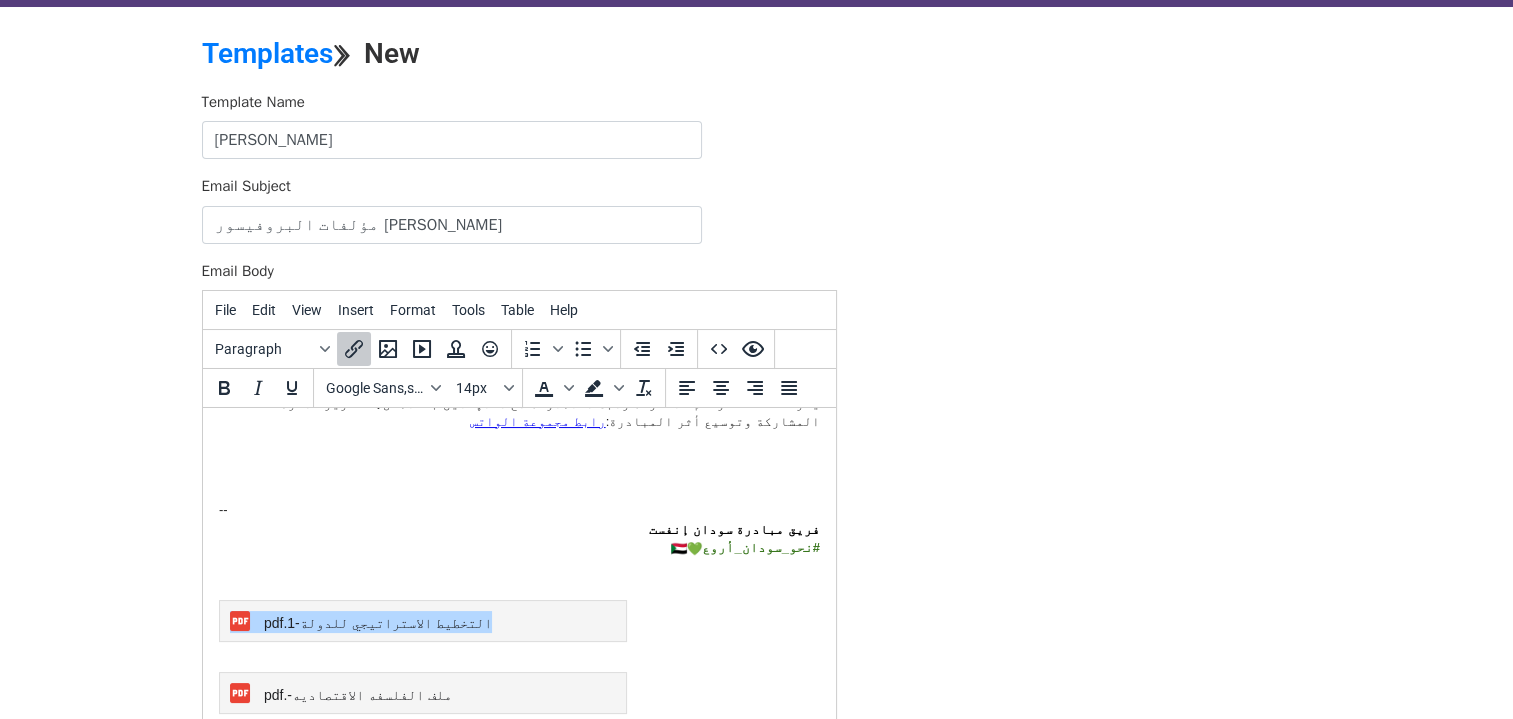 click on "فريق مبادرة سودان إنفست #نحو_سودان_أروع   ​​​ ​   التخطيط الاستراتيجي للدولة-1.pdf ​​" at bounding box center [518, 593] 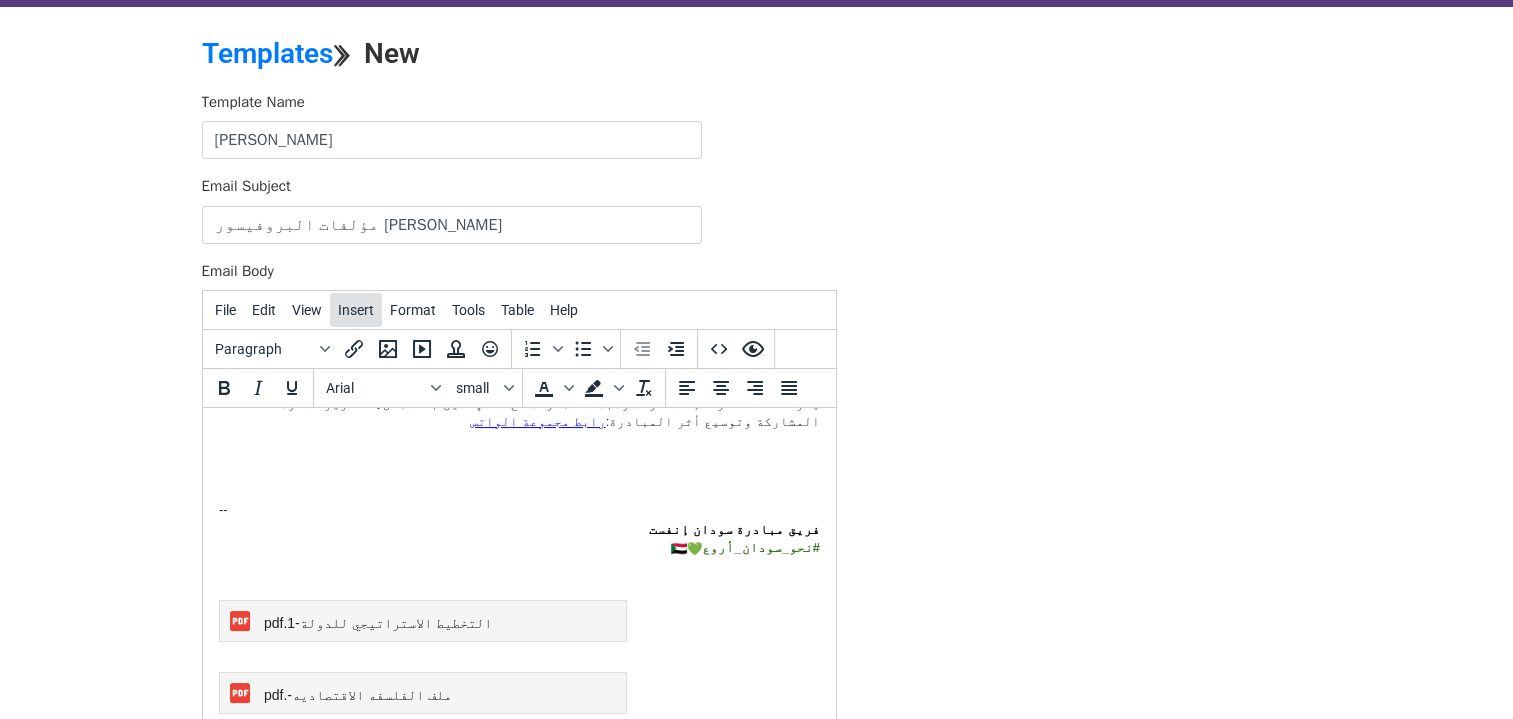 click on "Insert" at bounding box center [356, 310] 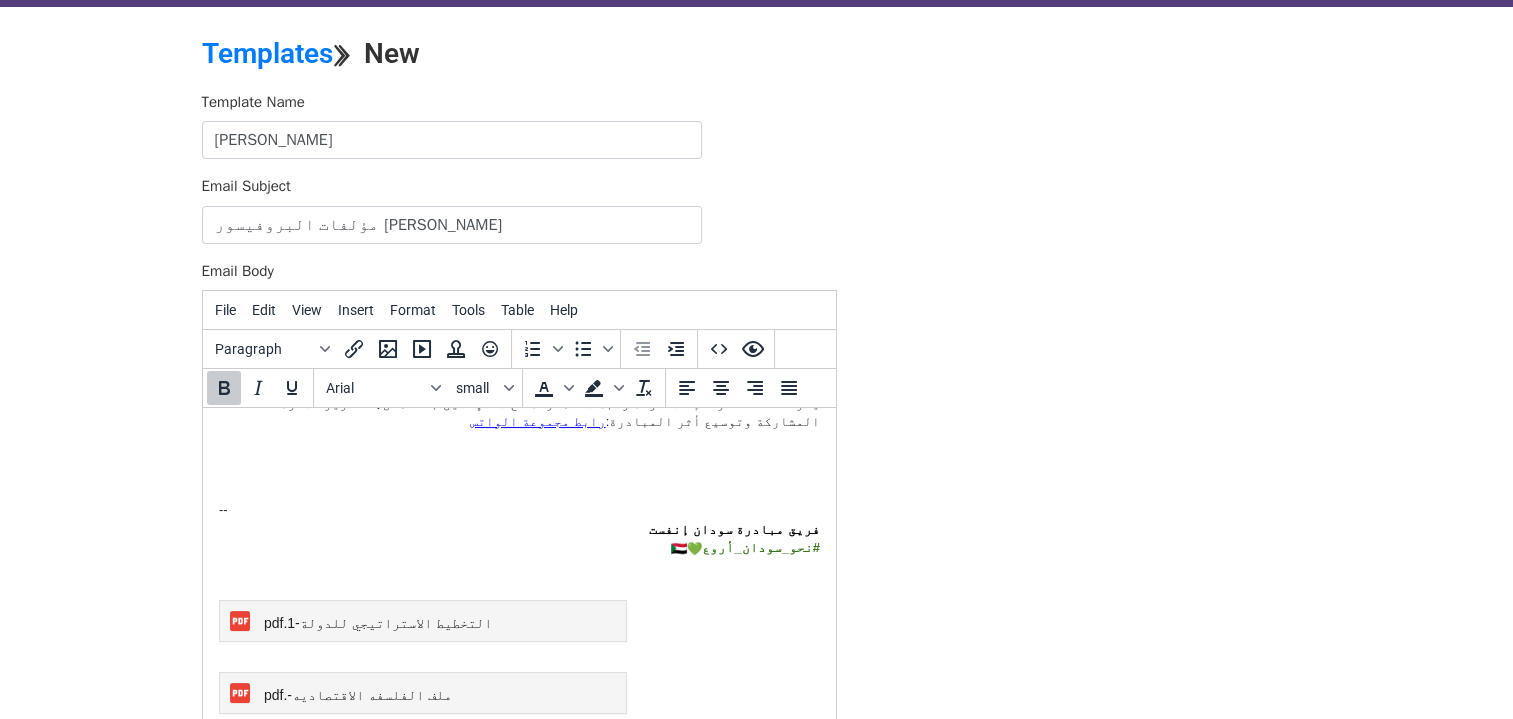 click on "#نحو_سودان_أروع" at bounding box center (518, 548) 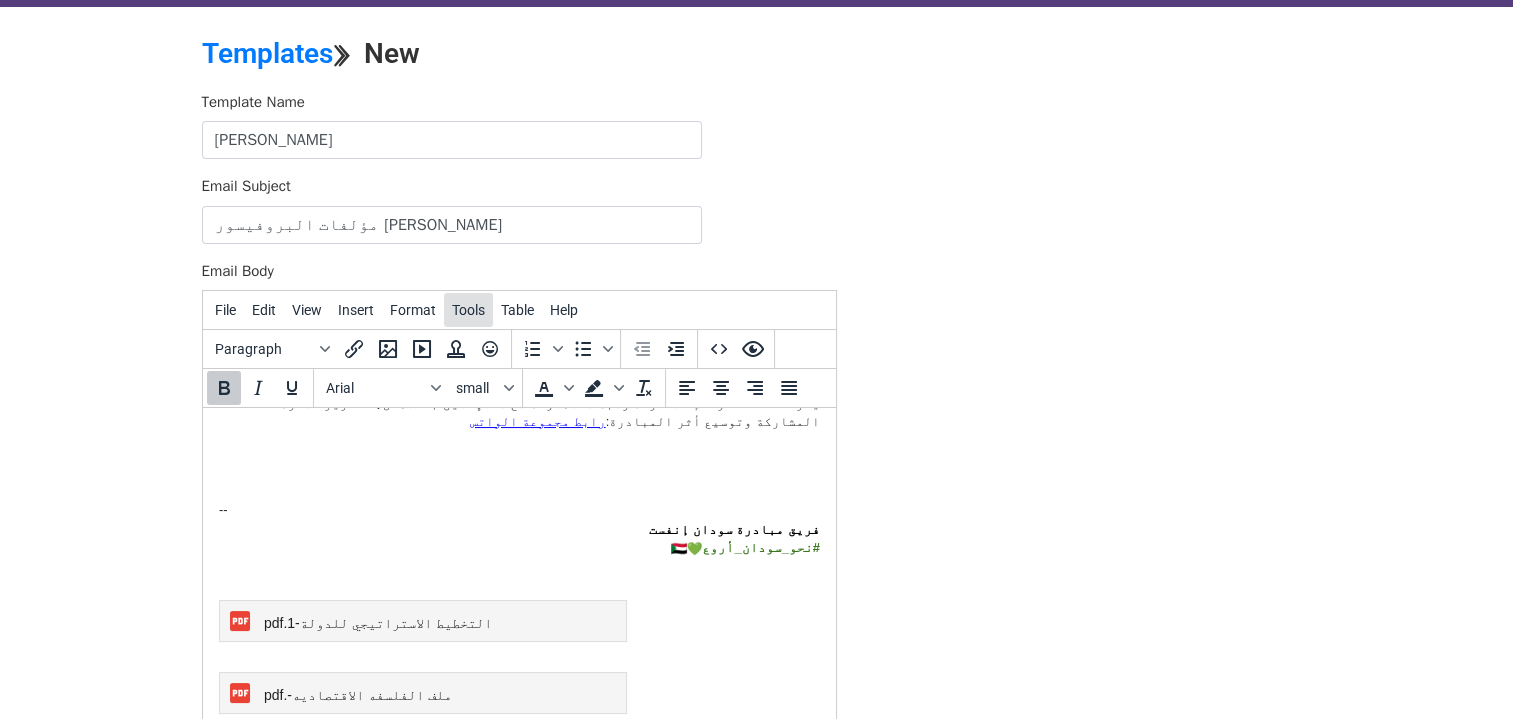 click on "Tools" at bounding box center [468, 310] 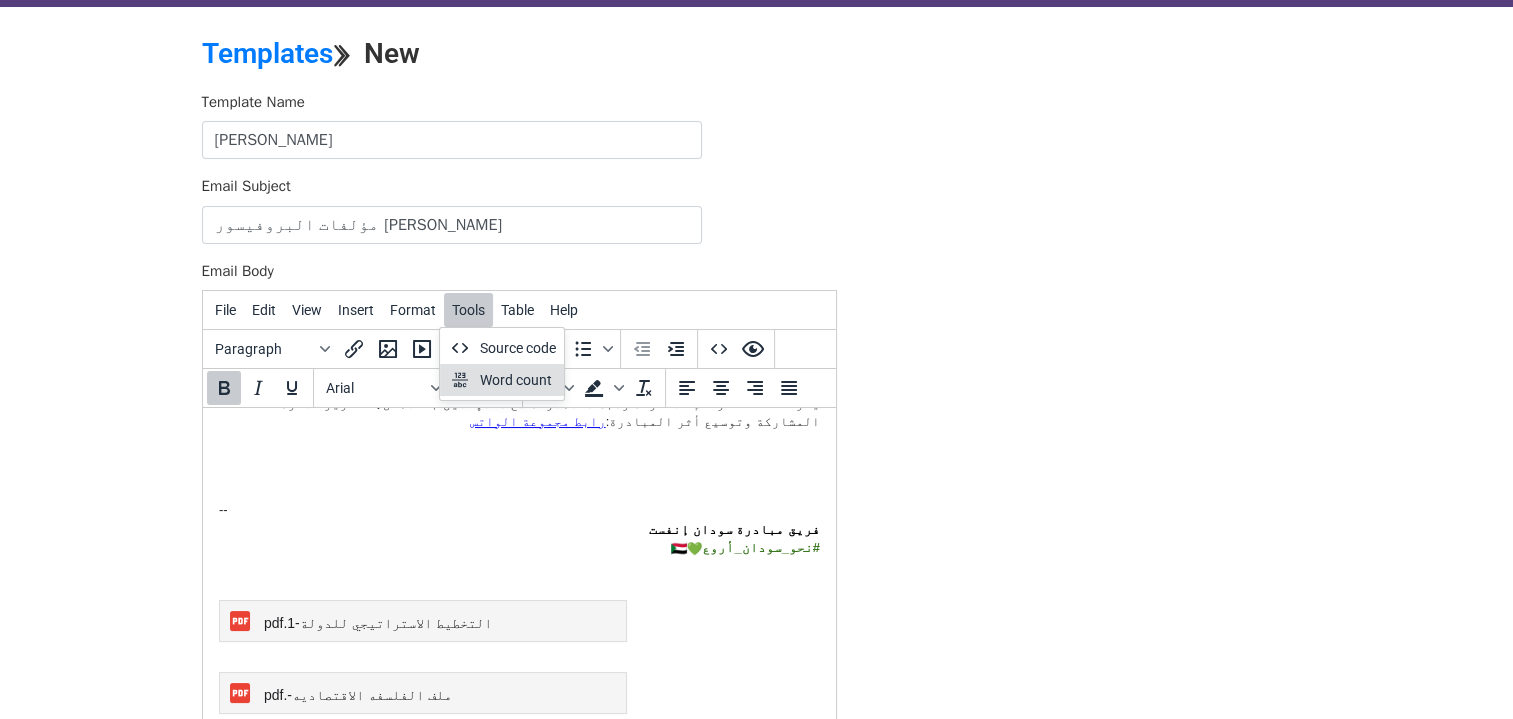 click on "#نحو_سودان_أروع" at bounding box center [518, 548] 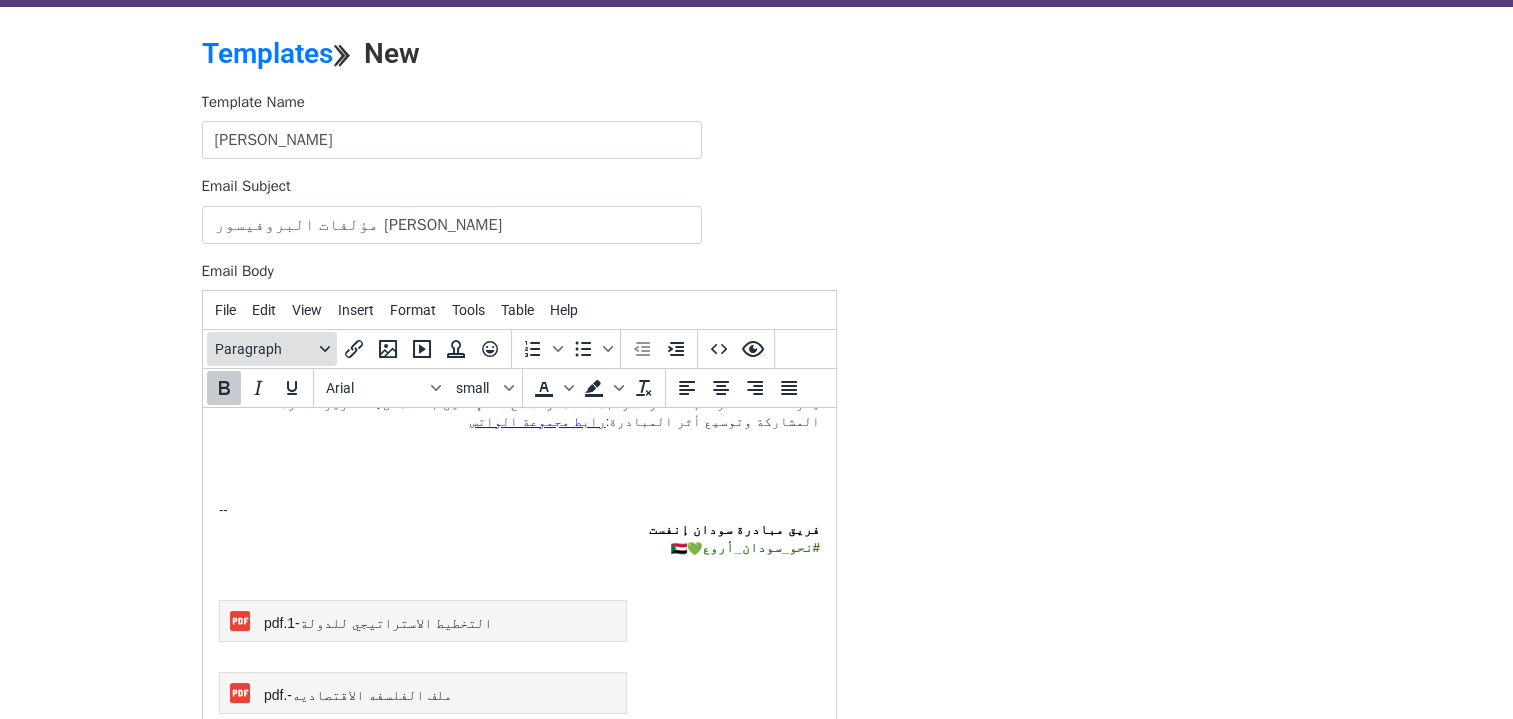 click 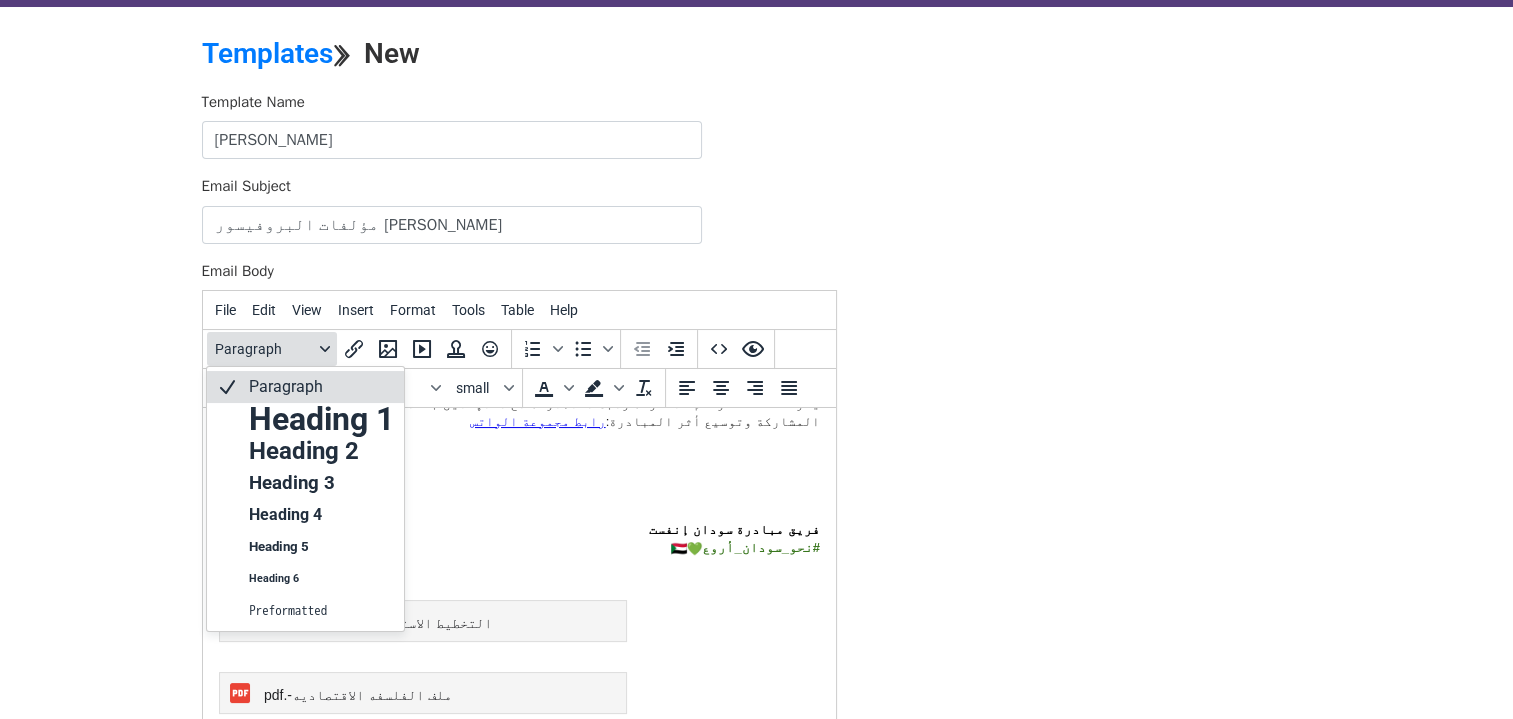 click 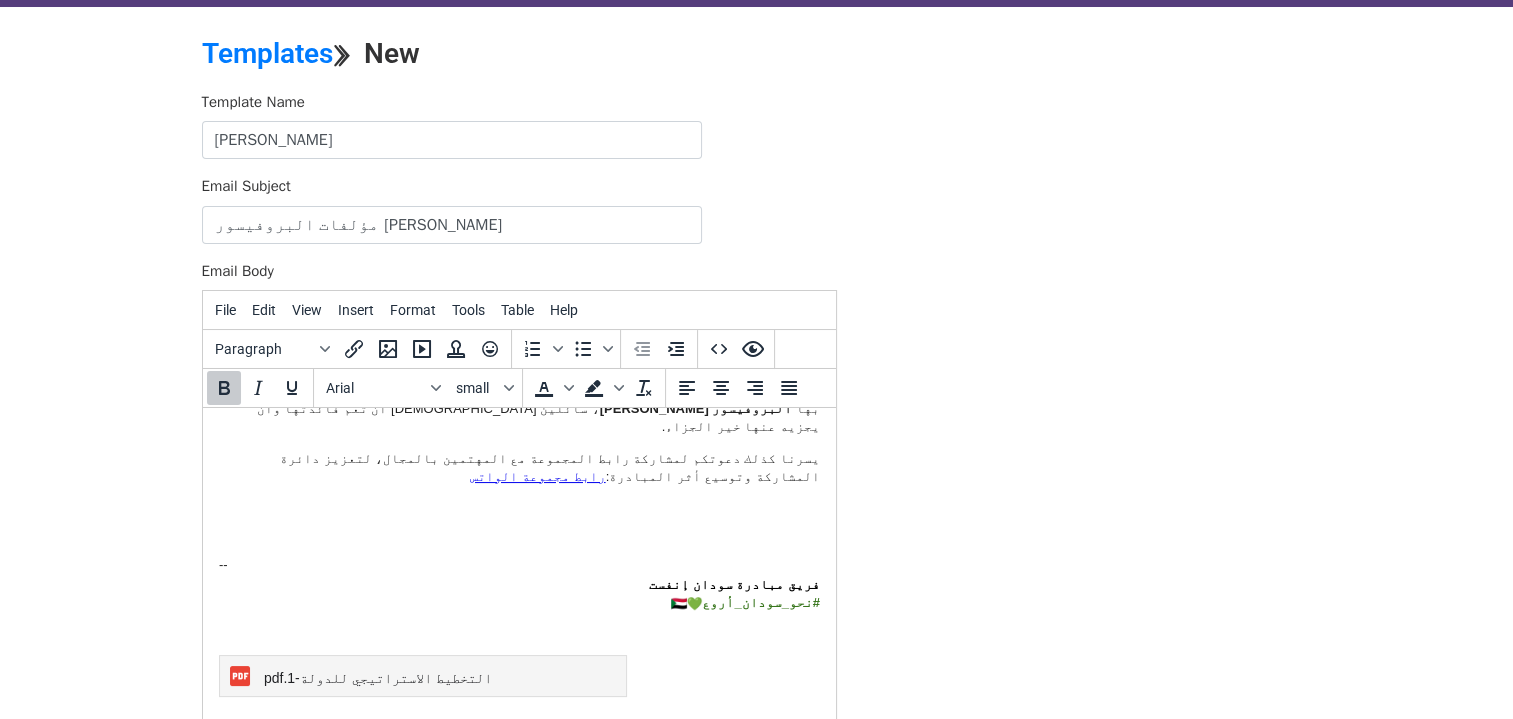 scroll, scrollTop: 200, scrollLeft: 0, axis: vertical 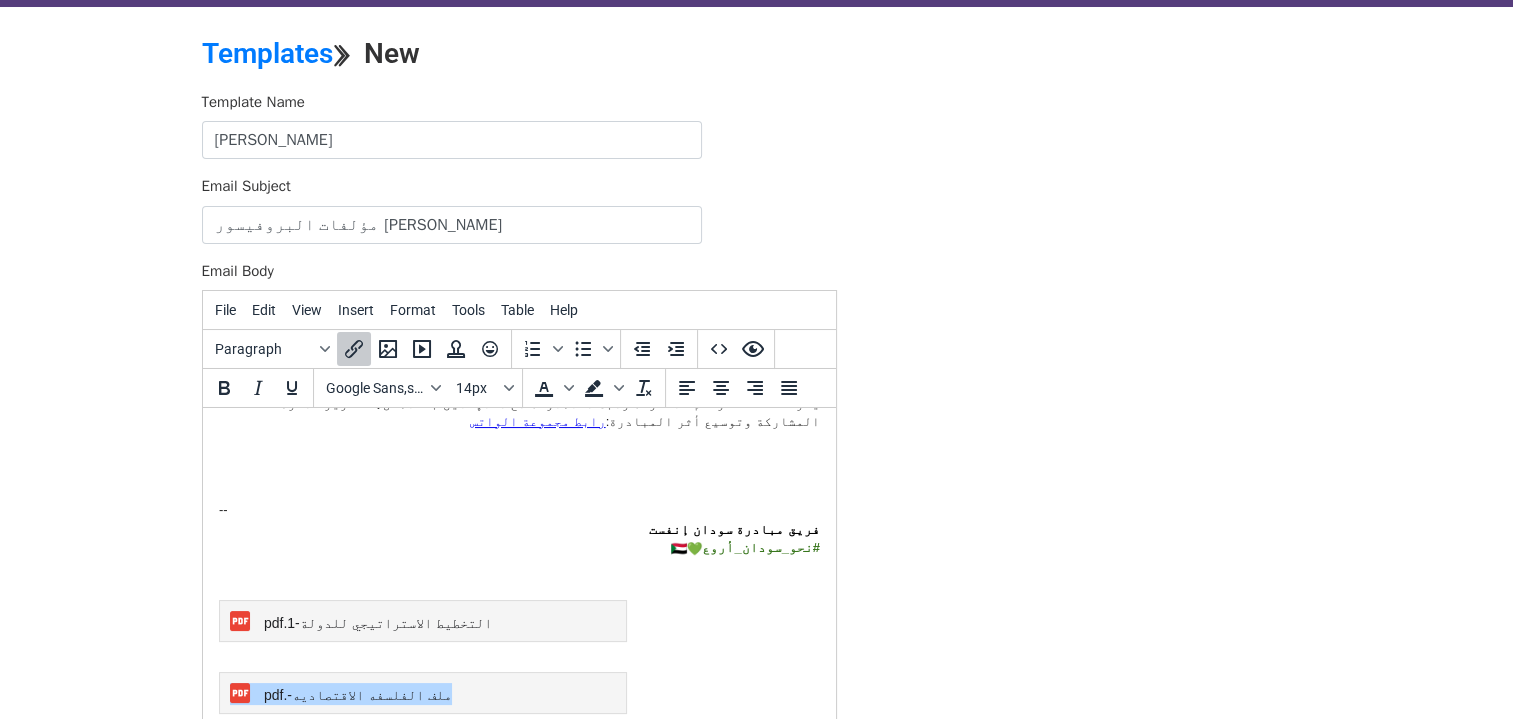 click on "السيد/ة                  عضو مبادرة سودان إنفست | Sudan Invest المحترم تحية طيبة وبعد، وفاءً بوعدنا لكم، يسعدنا أن نضع بين أيديكم مجموعة من المؤلفات التي ساهم بها   البروفيسور محمد حسين أبو صالح ، سائلين الله أن تعم فائدتها وأن يجزيه عنها خير الجزاء. يسرنا كذلك دعوتكم لمشاركة رابط المجموعة مع المهتمين بالمجال، لتعزيز دائرة المشاركة وتوسيع أثر المبادرة:  رابط مجموعة الواتس -- فريق مبادرة سودان إنفست #نحو_سودان_أروع   ​​​ ​   التخطيط الاستراتيجي للدولة-1.pdf ​​   ملف الفلسفه الاقتصاديه-.pdf ​" at bounding box center [518, 494] 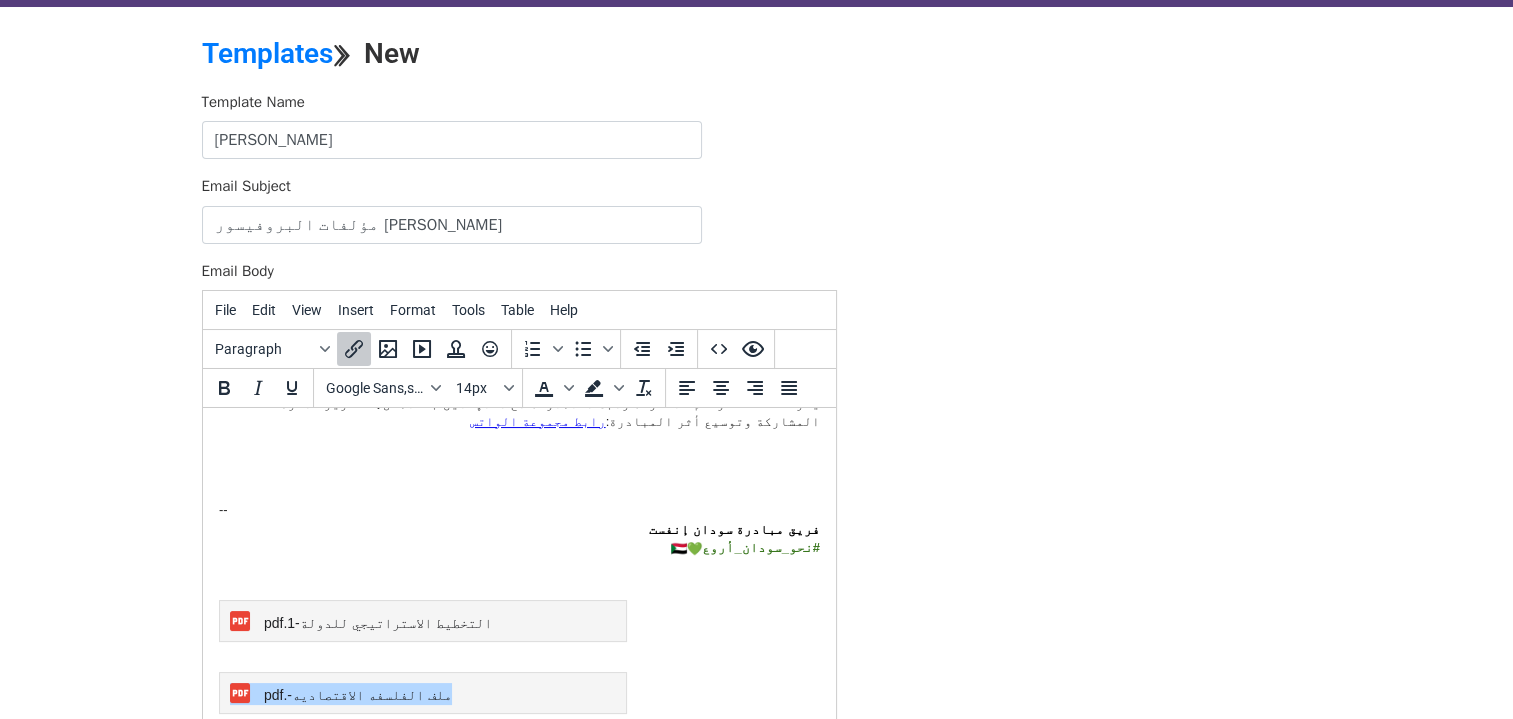click on "السيد/ة                  عضو مبادرة سودان إنفست | Sudan Invest المحترم تحية طيبة وبعد، وفاءً بوعدنا لكم، يسعدنا أن نضع بين أيديكم مجموعة من المؤلفات التي ساهم بها   البروفيسور محمد حسين أبو صالح ، سائلين الله أن تعم فائدتها وأن يجزيه عنها خير الجزاء. يسرنا كذلك دعوتكم لمشاركة رابط المجموعة مع المهتمين بالمجال، لتعزيز دائرة المشاركة وتوسيع أثر المبادرة:  رابط مجموعة الواتس -- فريق مبادرة سودان إنفست #نحو_سودان_أروع   ​​​ ​   التخطيط الاستراتيجي للدولة-1.pdf ​​   ملف الفلسفه الاقتصاديه-.pdf ​" at bounding box center [518, 494] 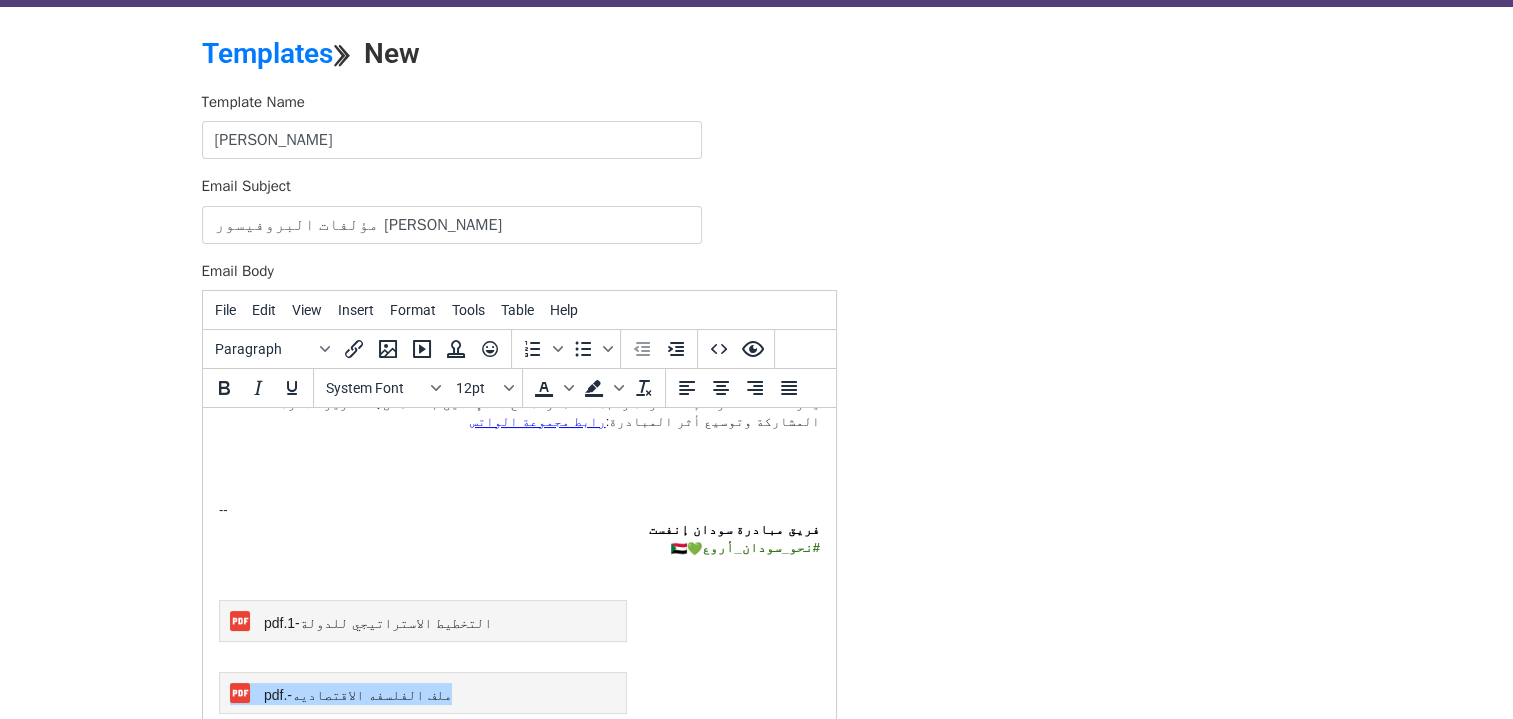 click on "السيد/ة                  عضو مبادرة سودان إنفست | Sudan Invest المحترم تحية طيبة وبعد، وفاءً بوعدنا لكم، يسعدنا أن نضع بين أيديكم مجموعة من المؤلفات التي ساهم بها   البروفيسور محمد حسين أبو صالح ، سائلين الله أن تعم فائدتها وأن يجزيه عنها خير الجزاء. يسرنا كذلك دعوتكم لمشاركة رابط المجموعة مع المهتمين بالمجال، لتعزيز دائرة المشاركة وتوسيع أثر المبادرة:  رابط مجموعة الواتس -- فريق مبادرة سودان إنفست #نحو_سودان_أروع   ​​​ ​   التخطيط الاستراتيجي للدولة-1.pdf ​​   ملف الفلسفه الاقتصاديه-.pdf ​" at bounding box center [518, 494] 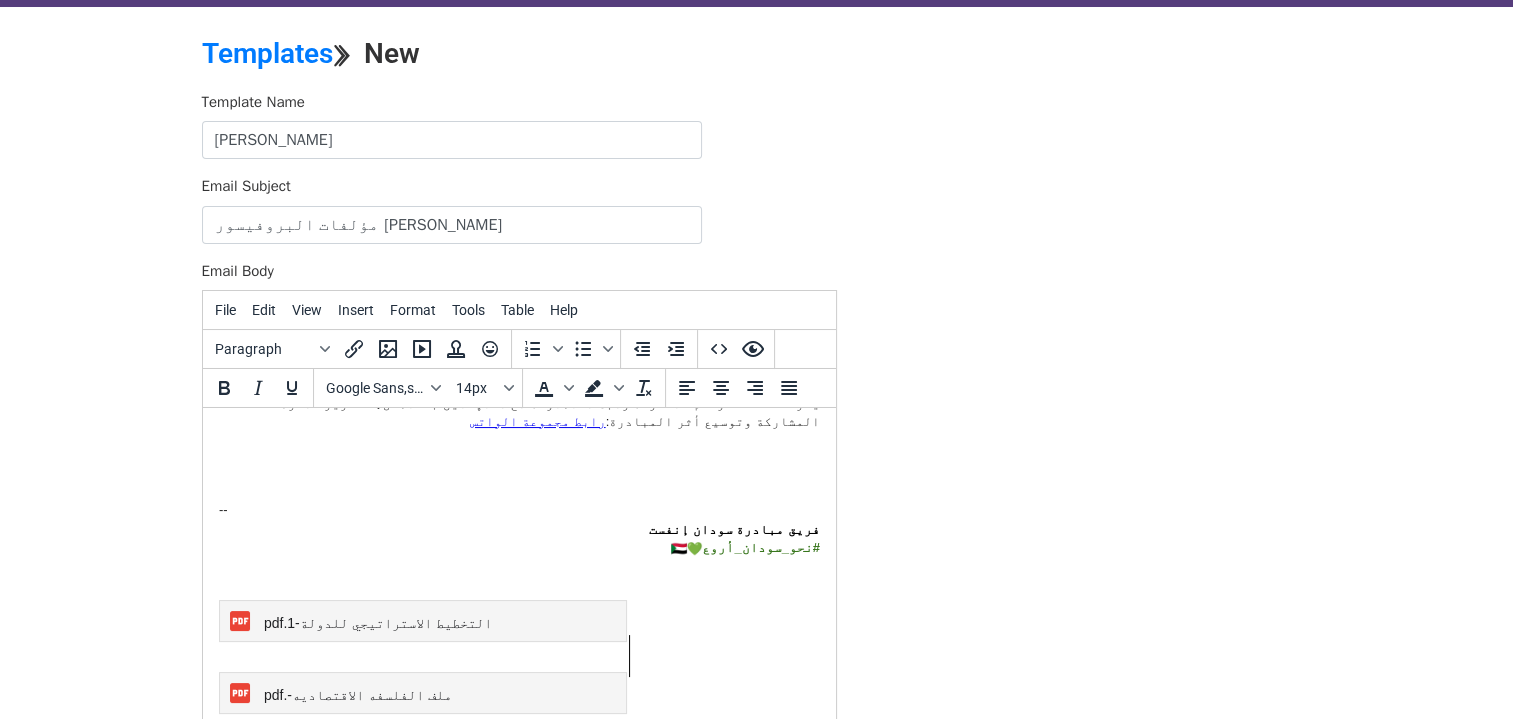 click on "التخطيط الاستراتيجي للدولة-1.pdf" at bounding box center [422, 621] 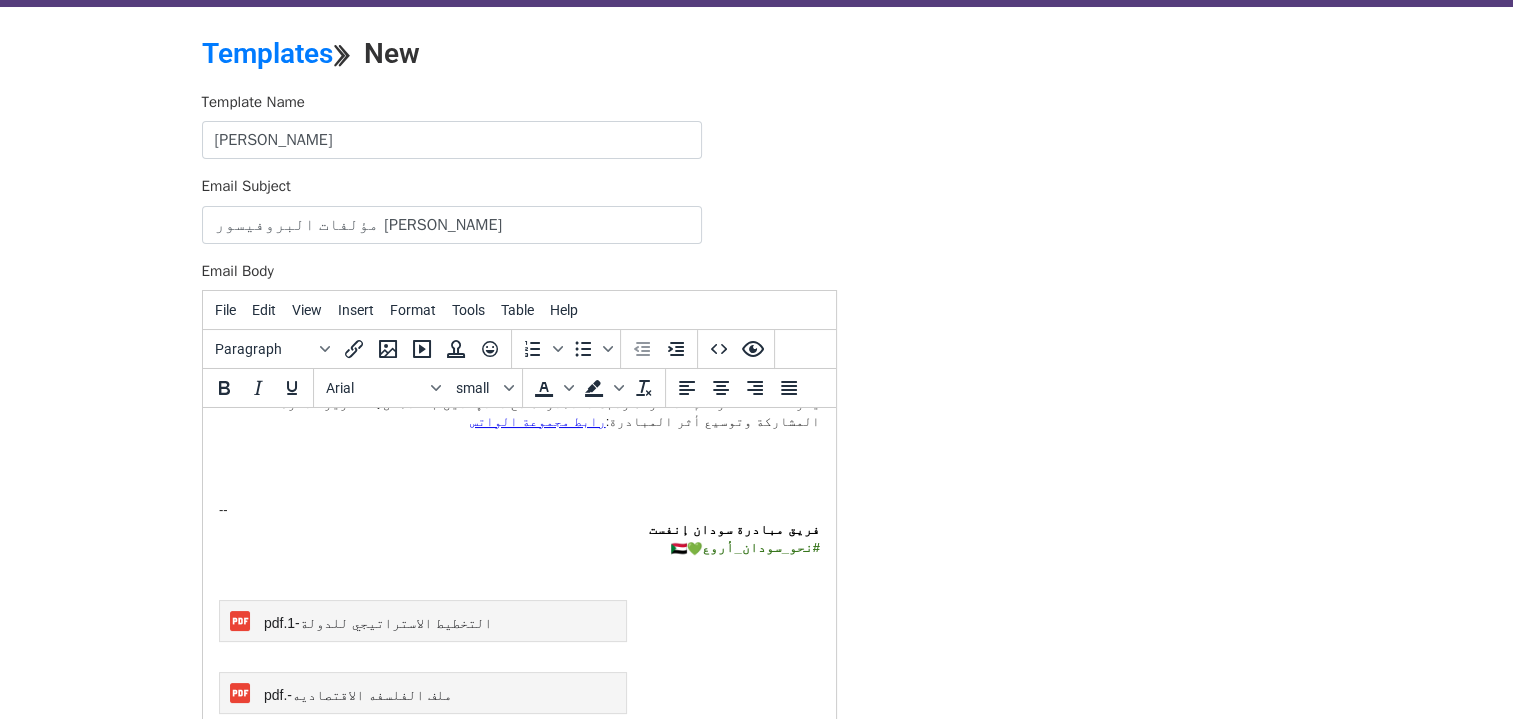 click on "فريق مبادرة سودان إنفست #نحو_سودان_أروع   ​​​ ​   التخطيط الاستراتيجي للدولة-1.pdf ​​" at bounding box center (518, 593) 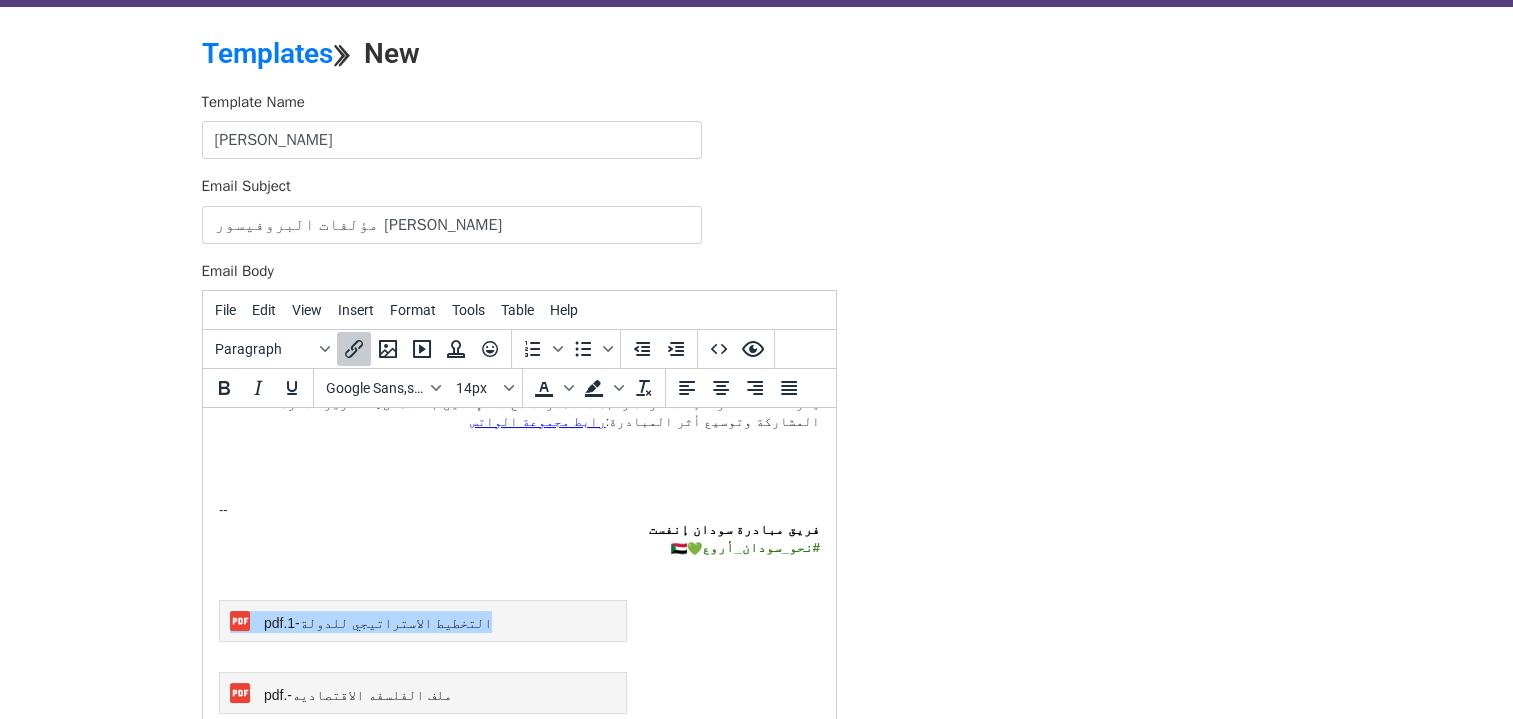 click on "فريق مبادرة سودان إنفست #نحو_سودان_أروع   ​​​ ​   التخطيط الاستراتيجي للدولة-1.pdf ​​" at bounding box center (518, 593) 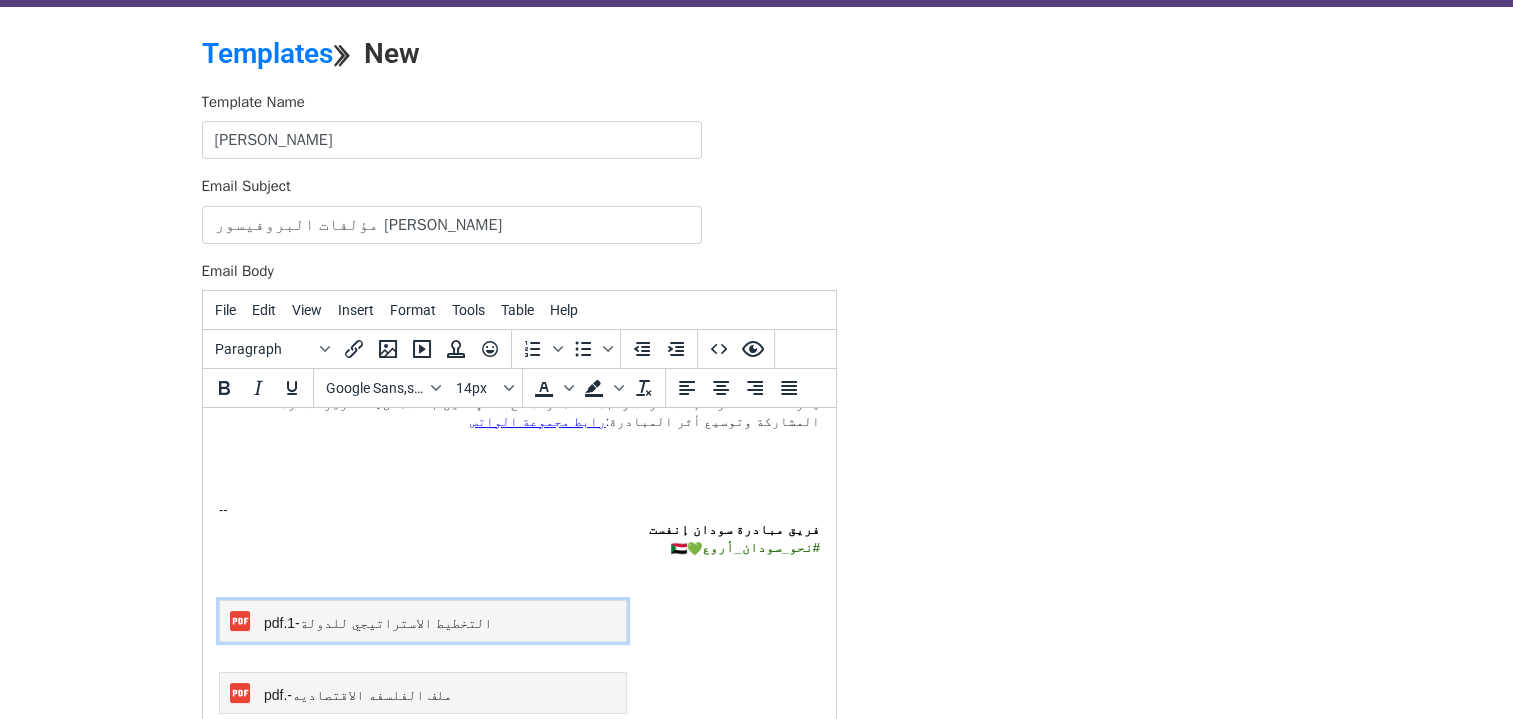 click on "التخطيط الاستراتيجي للدولة-1.pdf" at bounding box center (422, 621) 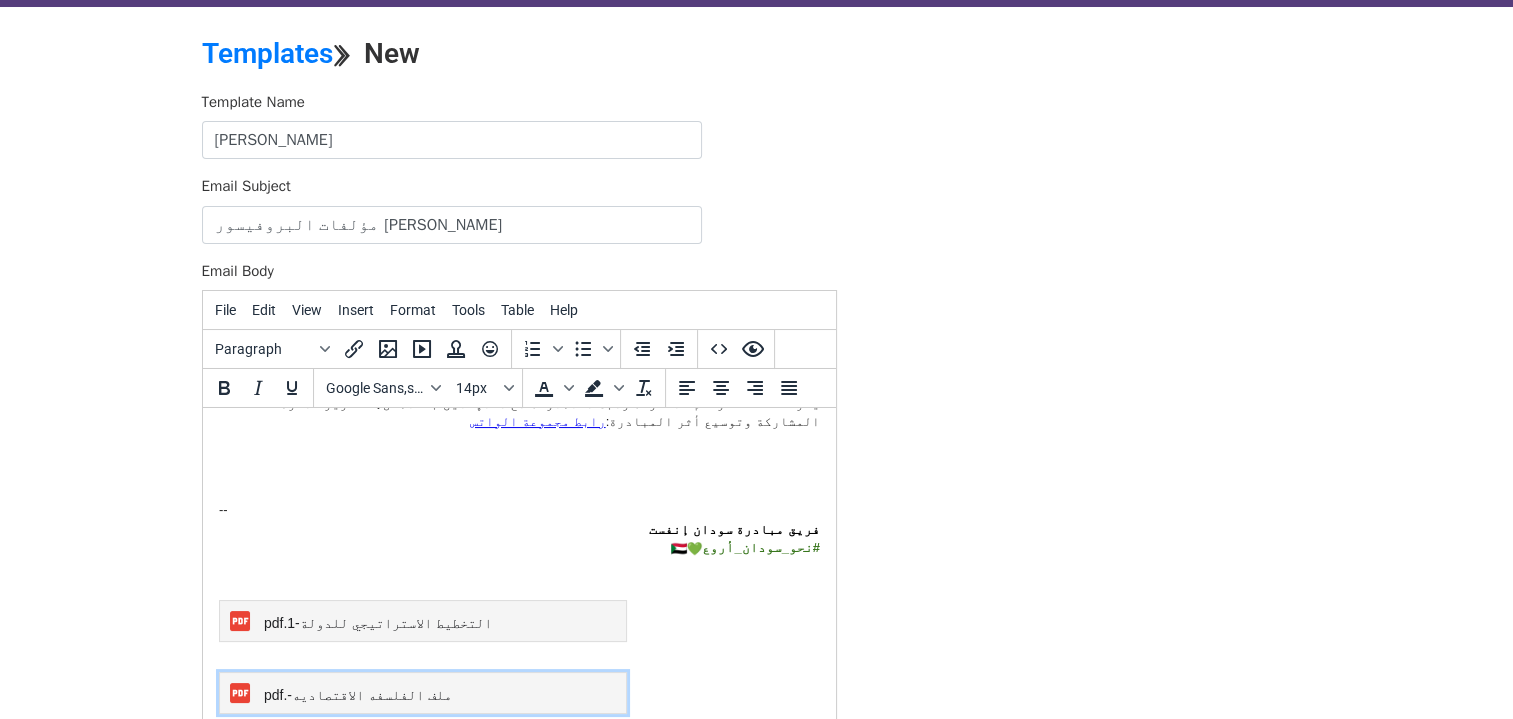 click on "ملف الفلسفه الاقتصاديه-.pdf" at bounding box center [422, 693] 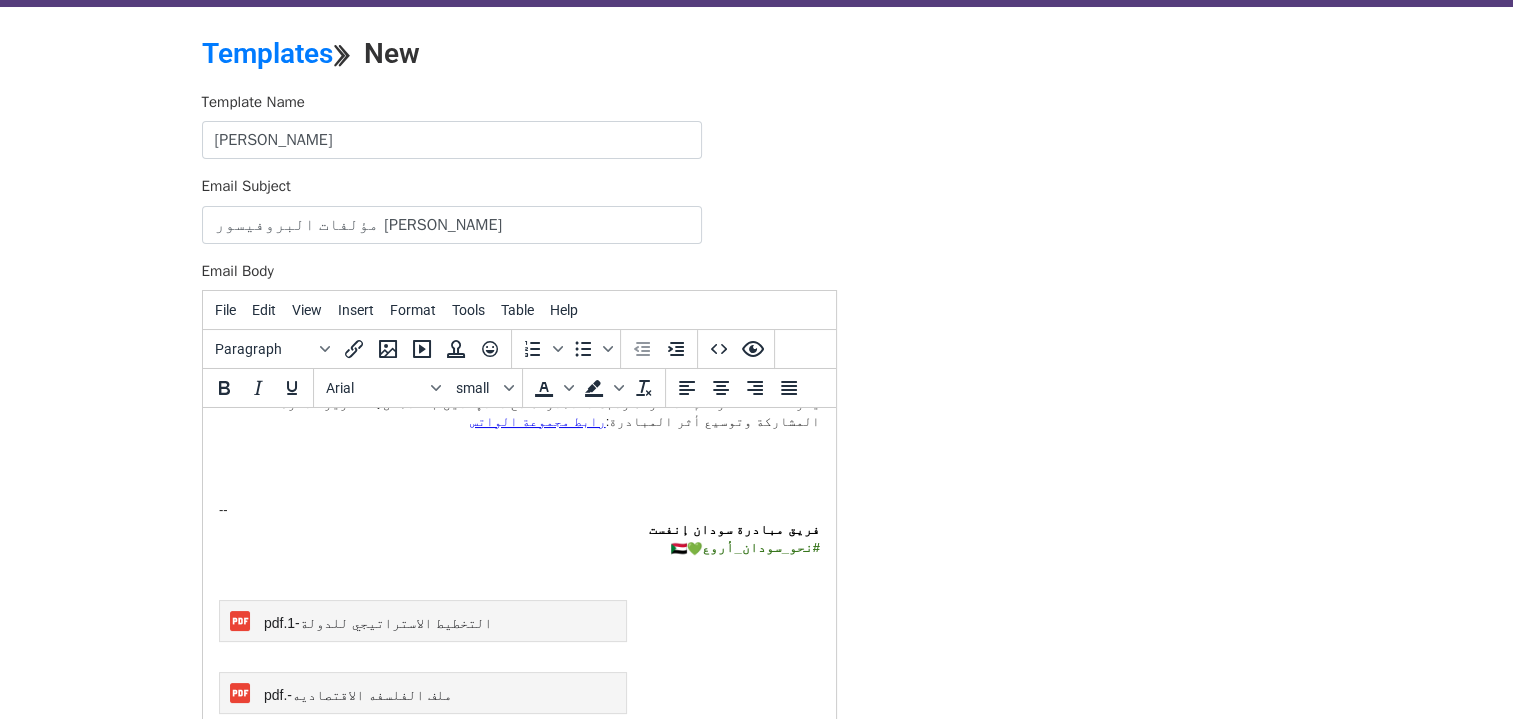 click on "فريق مبادرة سودان إنفست #نحو_سودان_أروع   ​​​ ​   التخطيط الاستراتيجي للدولة-1.pdf ​​" at bounding box center [518, 593] 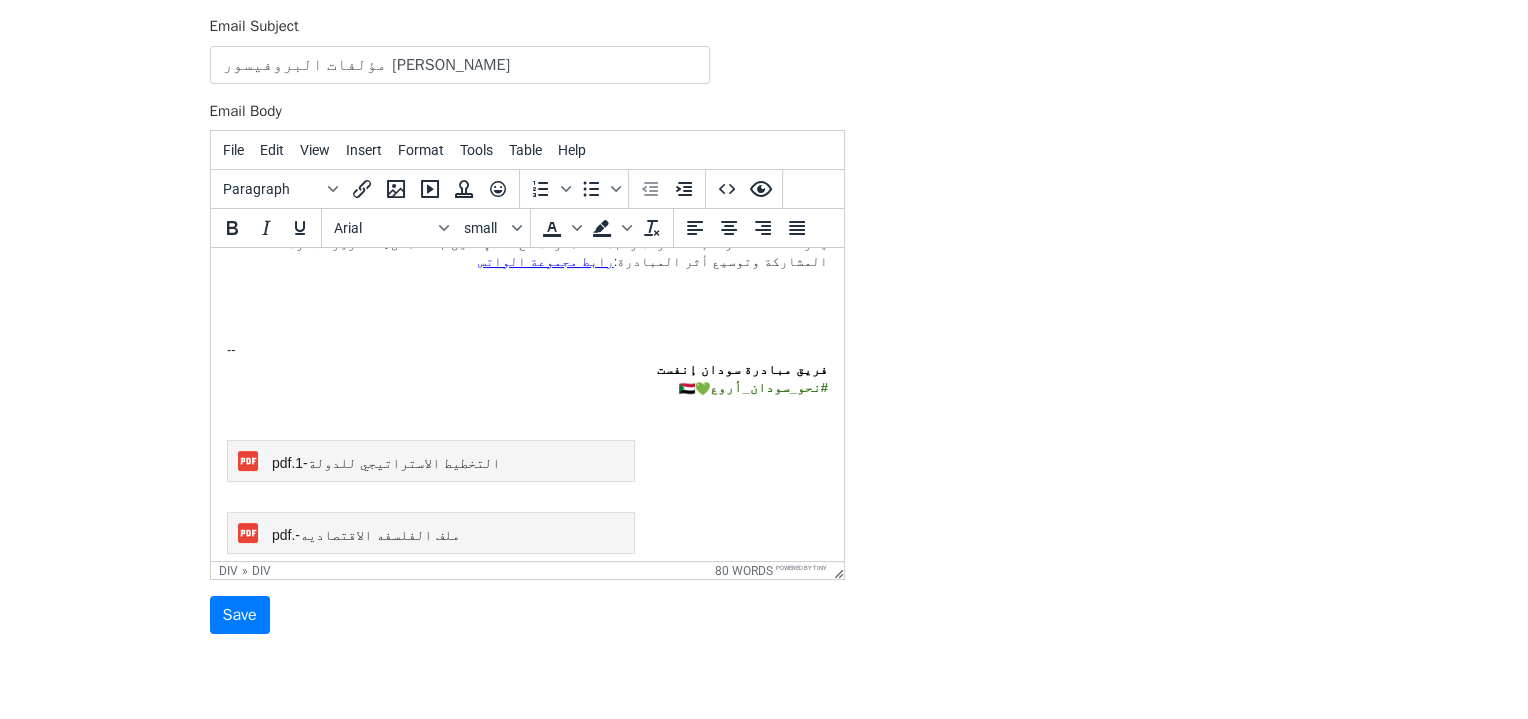 scroll, scrollTop: 291, scrollLeft: 0, axis: vertical 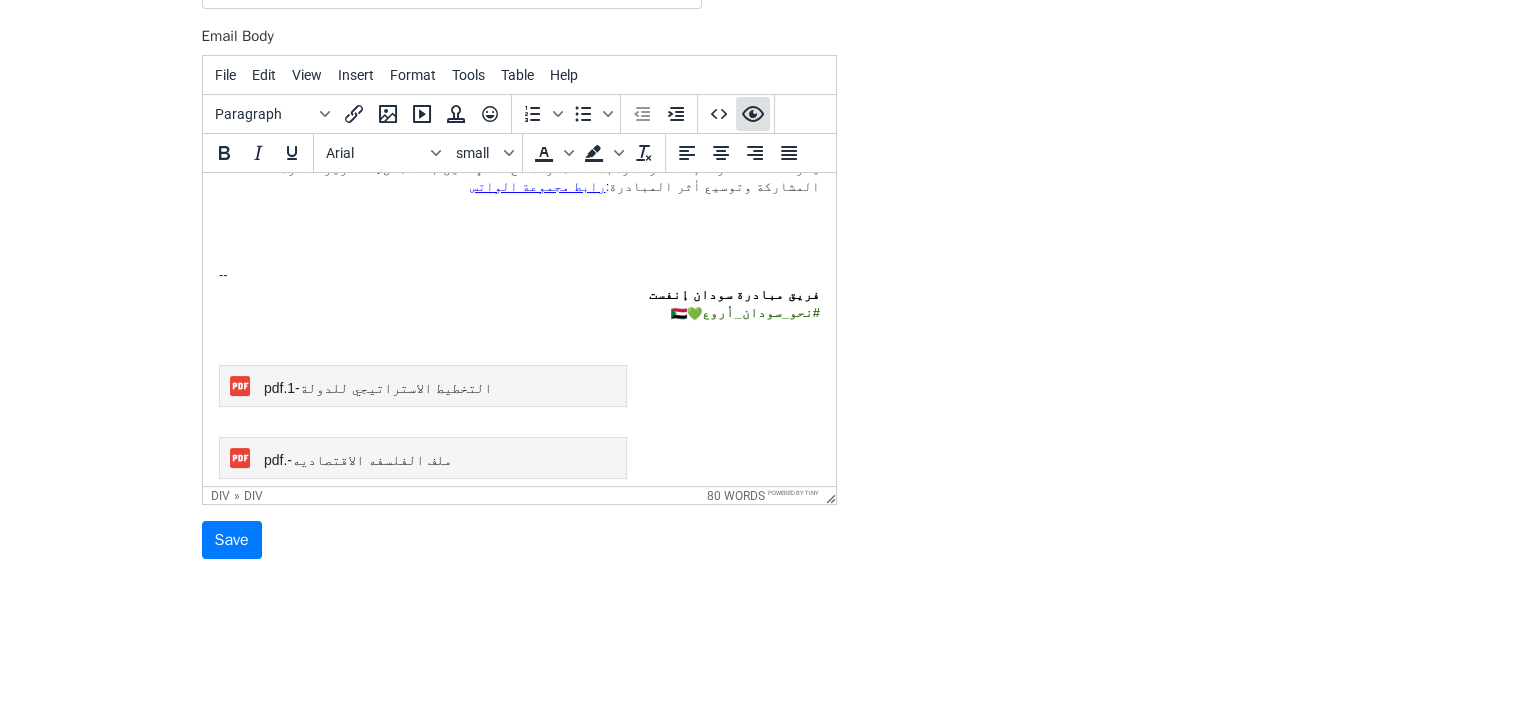 click 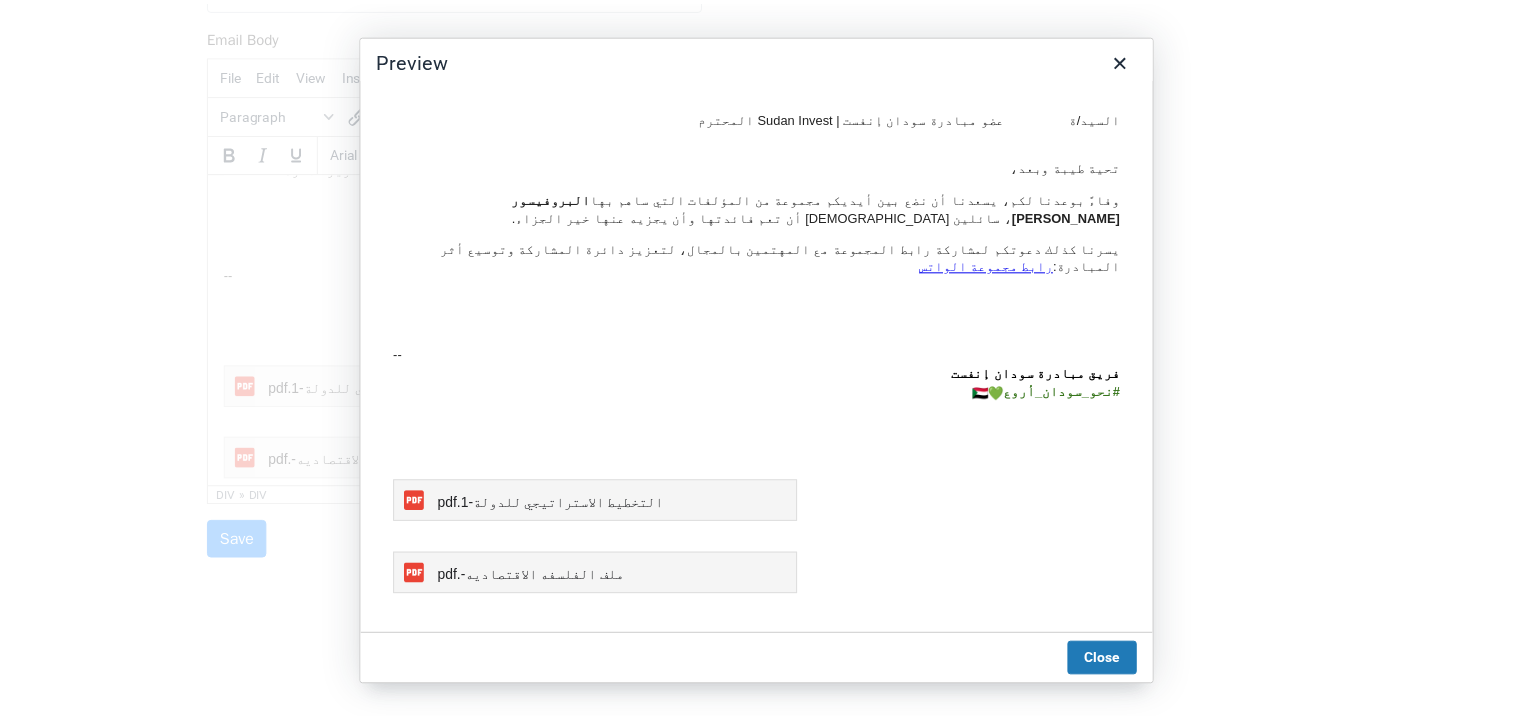 scroll, scrollTop: 0, scrollLeft: 0, axis: both 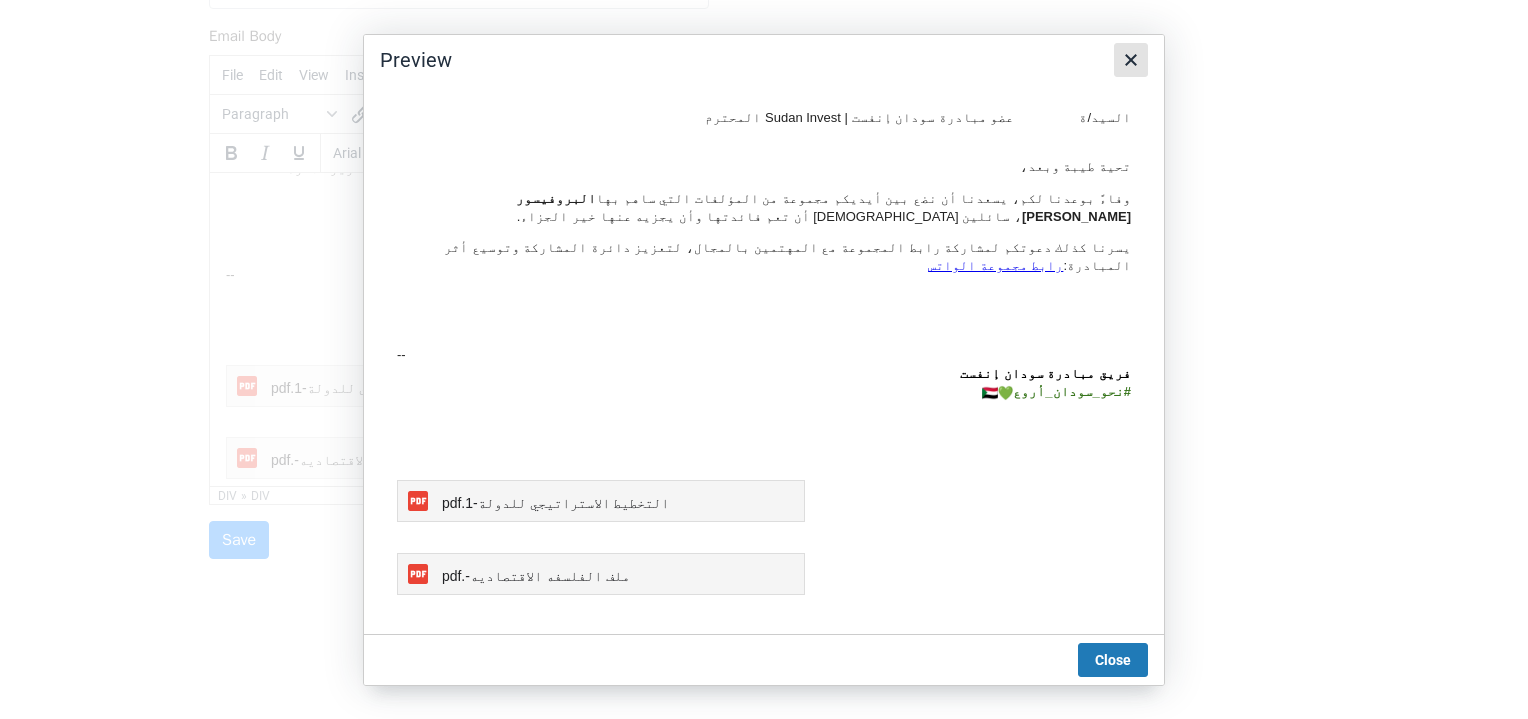 click 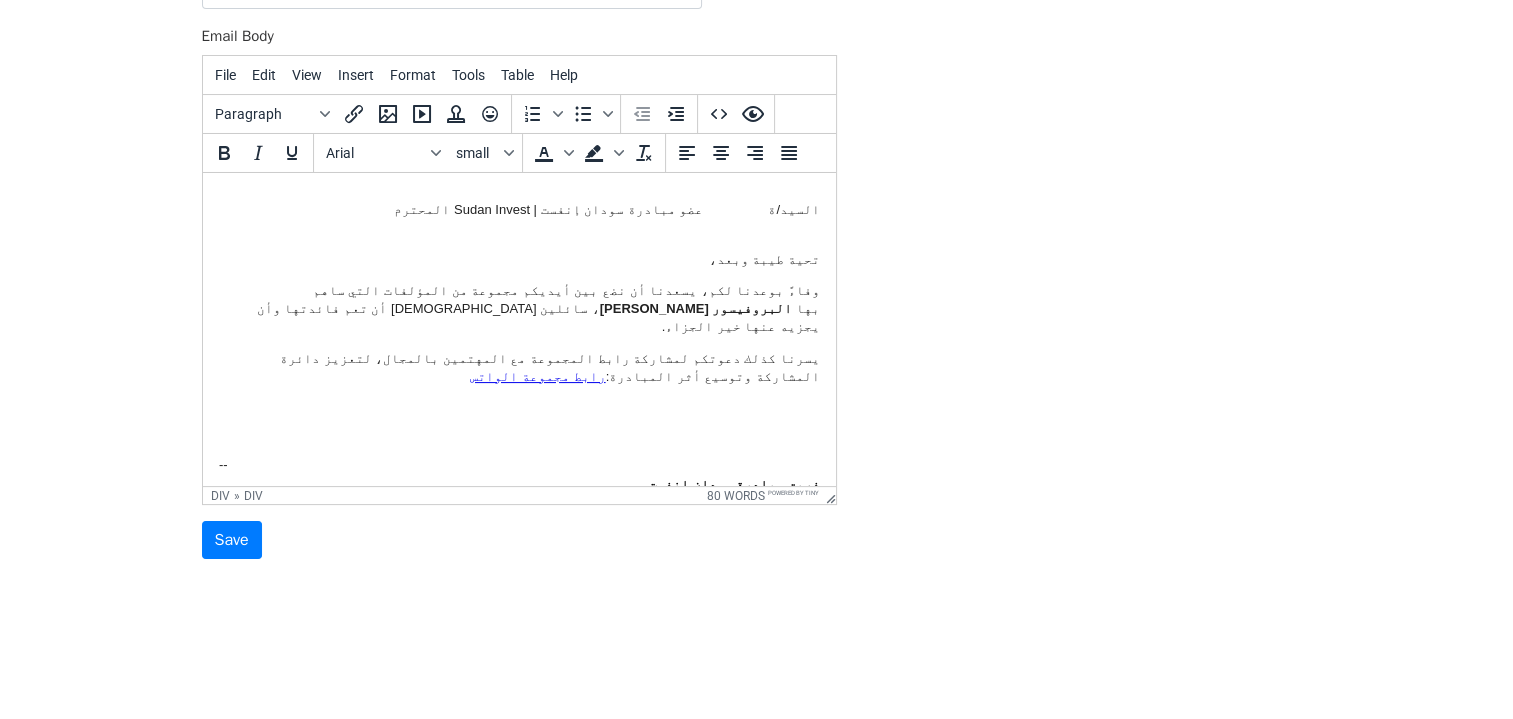 scroll, scrollTop: 0, scrollLeft: 0, axis: both 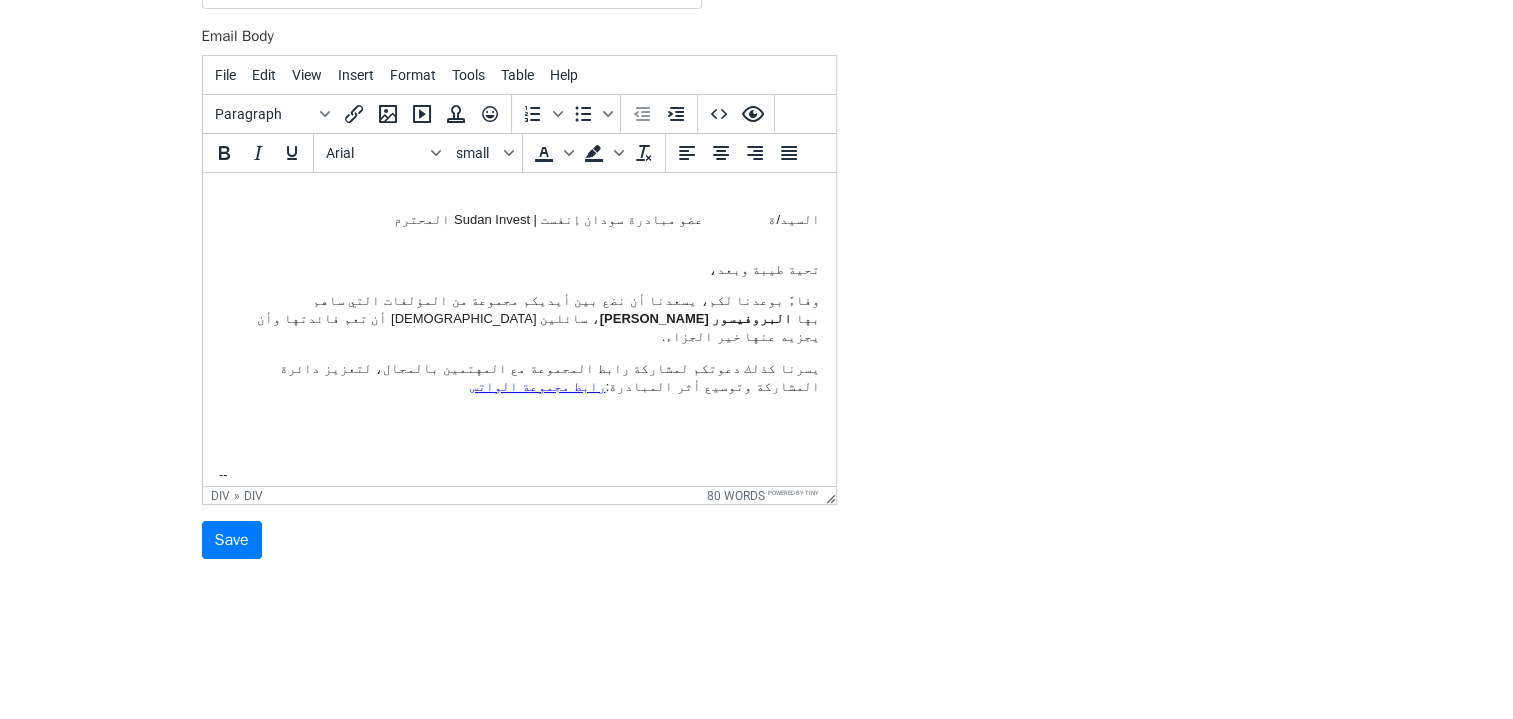 drag, startPoint x: 825, startPoint y: 343, endPoint x: 1041, endPoint y: 408, distance: 225.56818 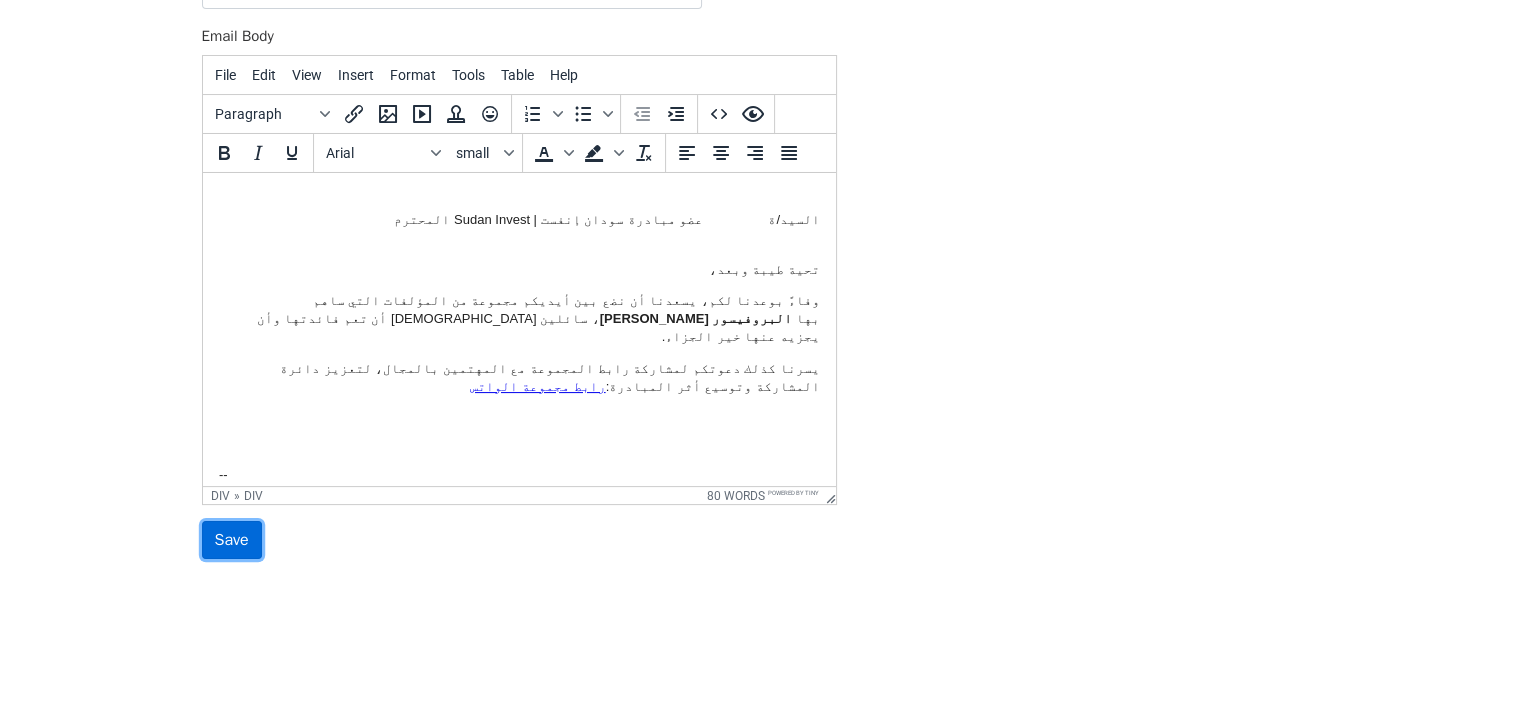 click on "Save" at bounding box center (232, 540) 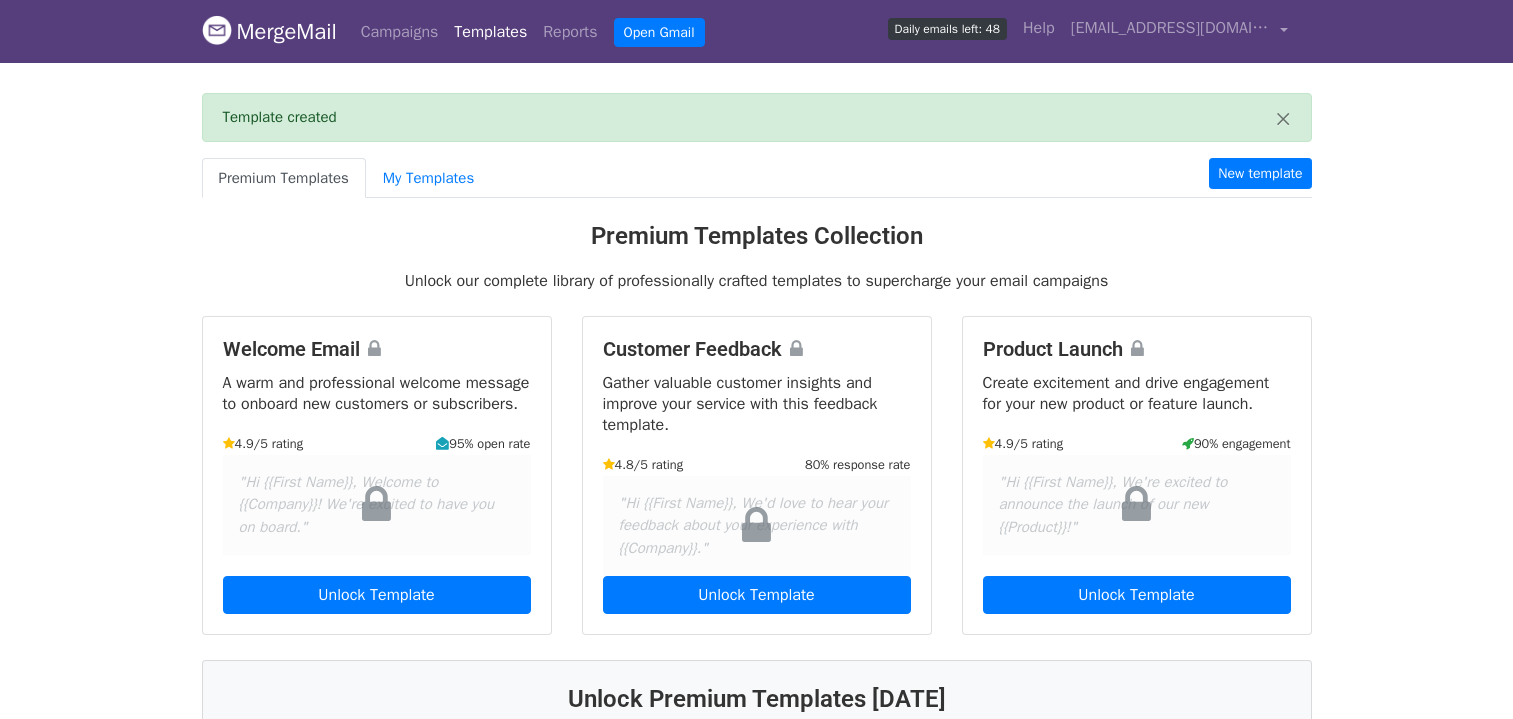 scroll, scrollTop: 0, scrollLeft: 0, axis: both 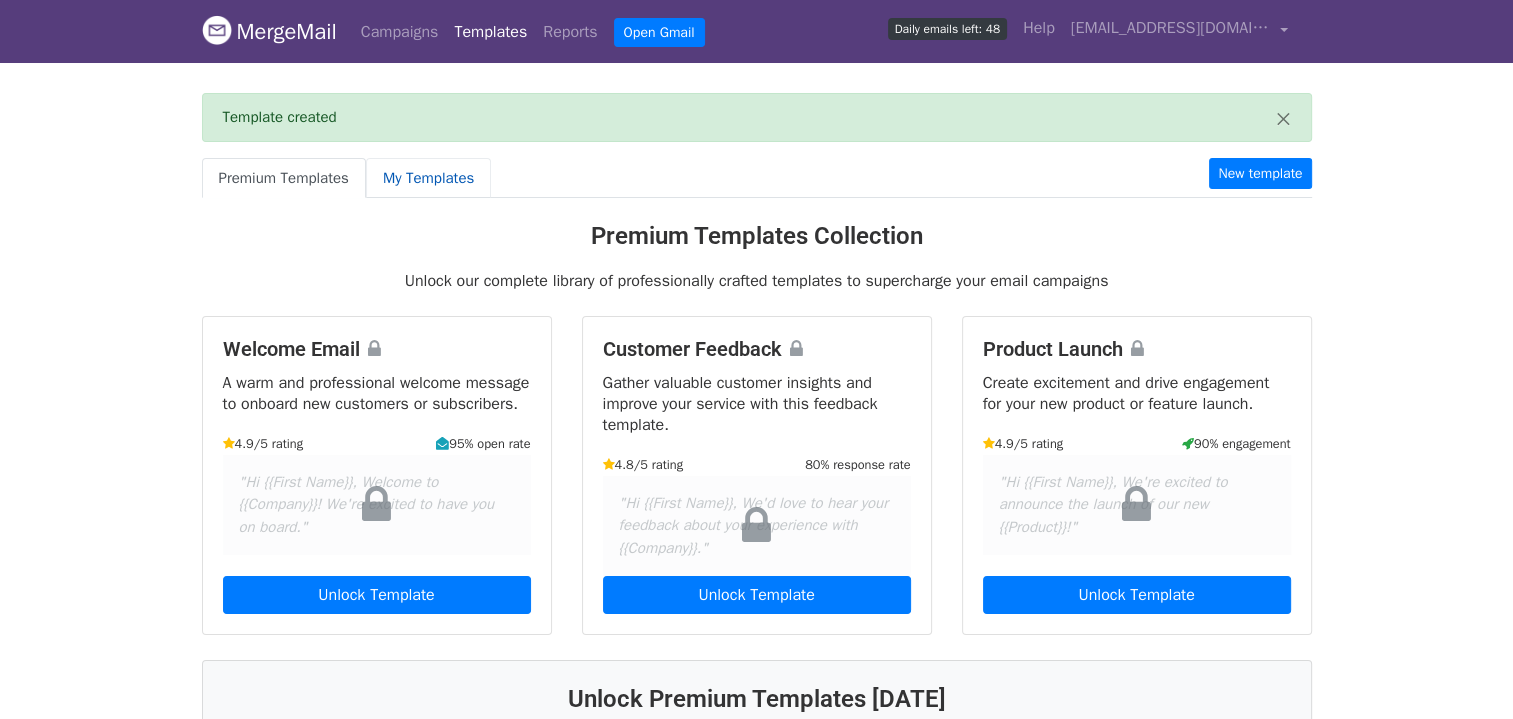 click on "My Templates" at bounding box center [428, 178] 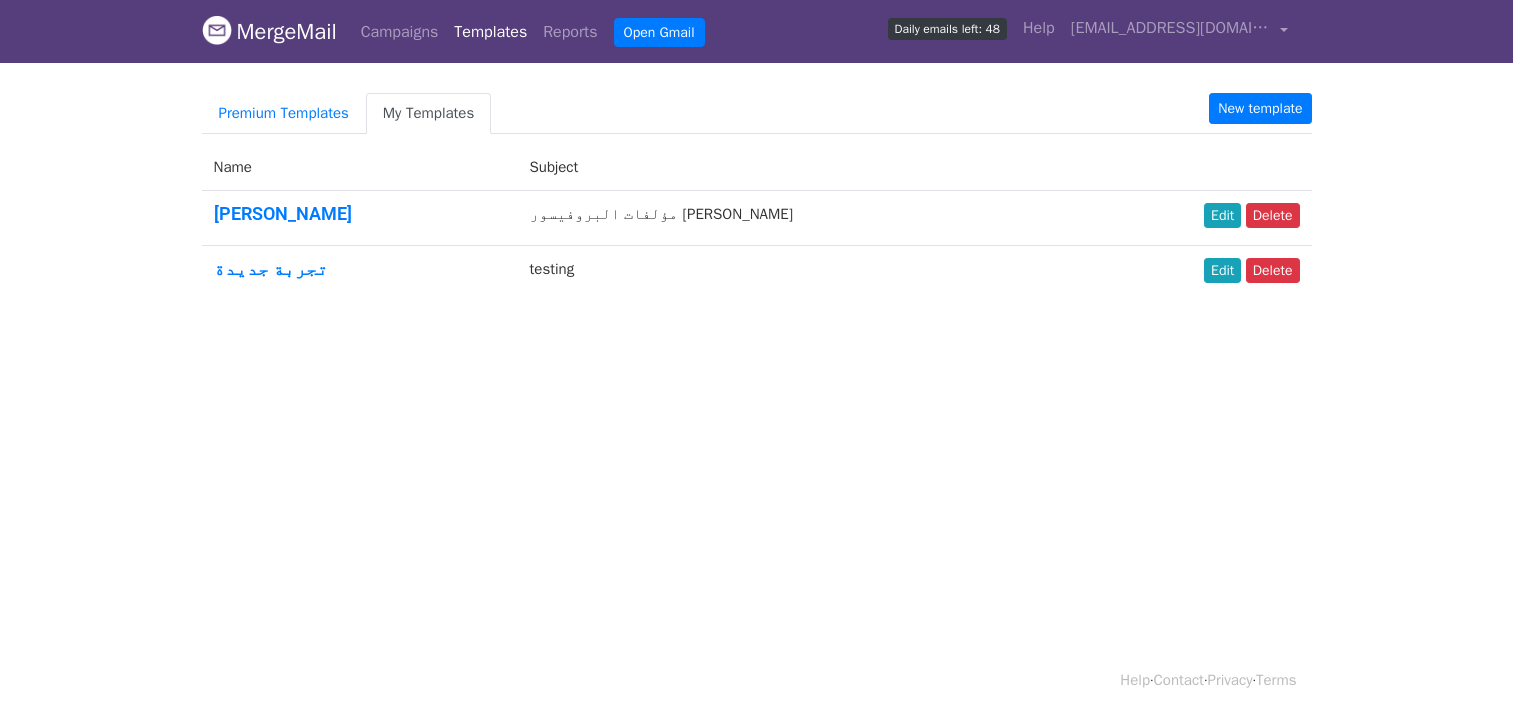scroll, scrollTop: 0, scrollLeft: 0, axis: both 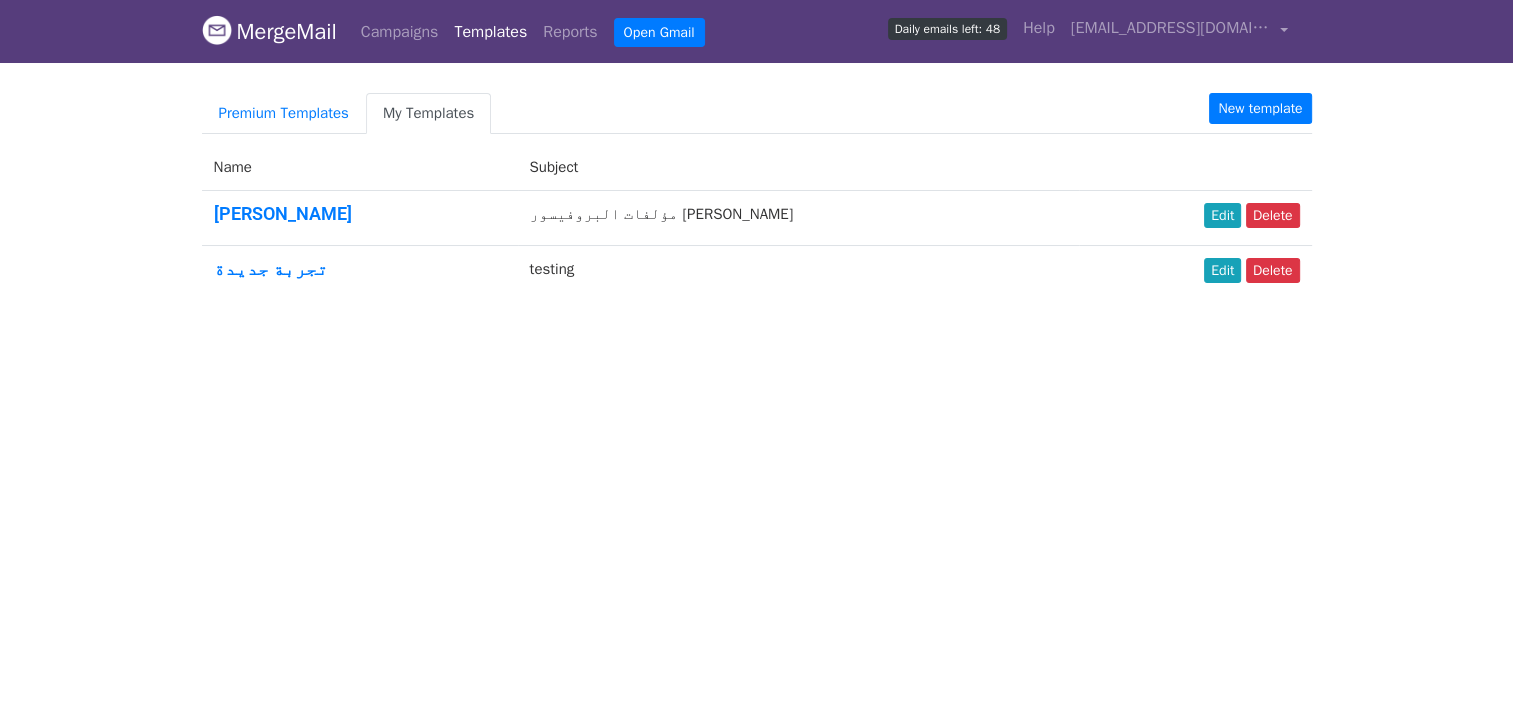 click on "MergeMail
Campaigns
Templates
Reports
Open Gmail
Daily emails left: 48
Help
[EMAIL_ADDRESS][DOMAIN_NAME]
Account
Unsubscribes
Integrations
Notification Settings
Sign out
New Features
You're all caught up!
Scheduled Campaigns
Schedule your emails to be sent later.
Read more
Account Reports
View reports across all of your campaigns to find highly-engaged recipients and to see which templates and campaigns have the most clicks and opens.
Read more
View my reports
Template Editor
Create beautiful emails using our powerful template editor.
Read more
View my templates
Premium Templates
My Templates
New template
Name
Subject
[PERSON_NAME]
مؤلفات البروفيسور [PERSON_NAME]
Edit
Delete
تجربة جديدة" at bounding box center [756, 1463] 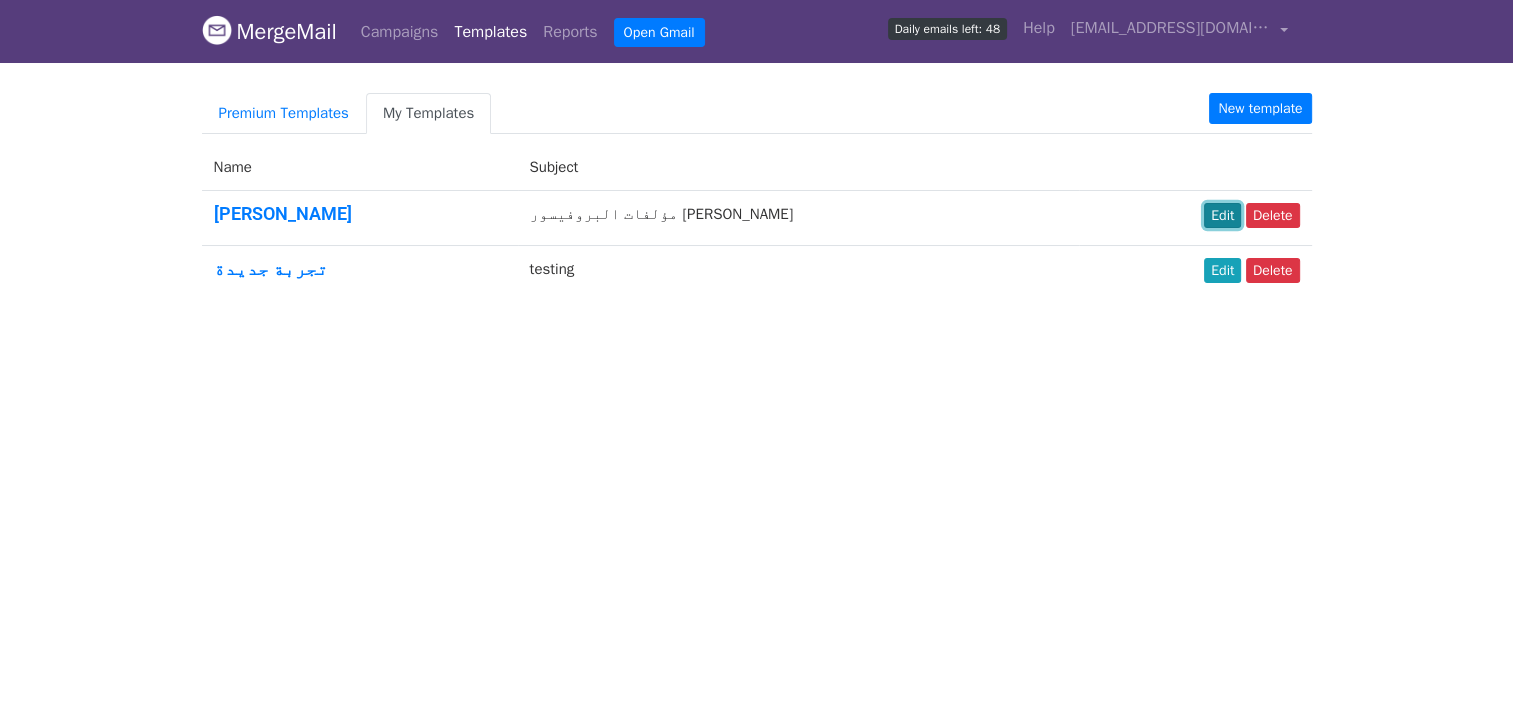 click on "Edit" at bounding box center [1222, 215] 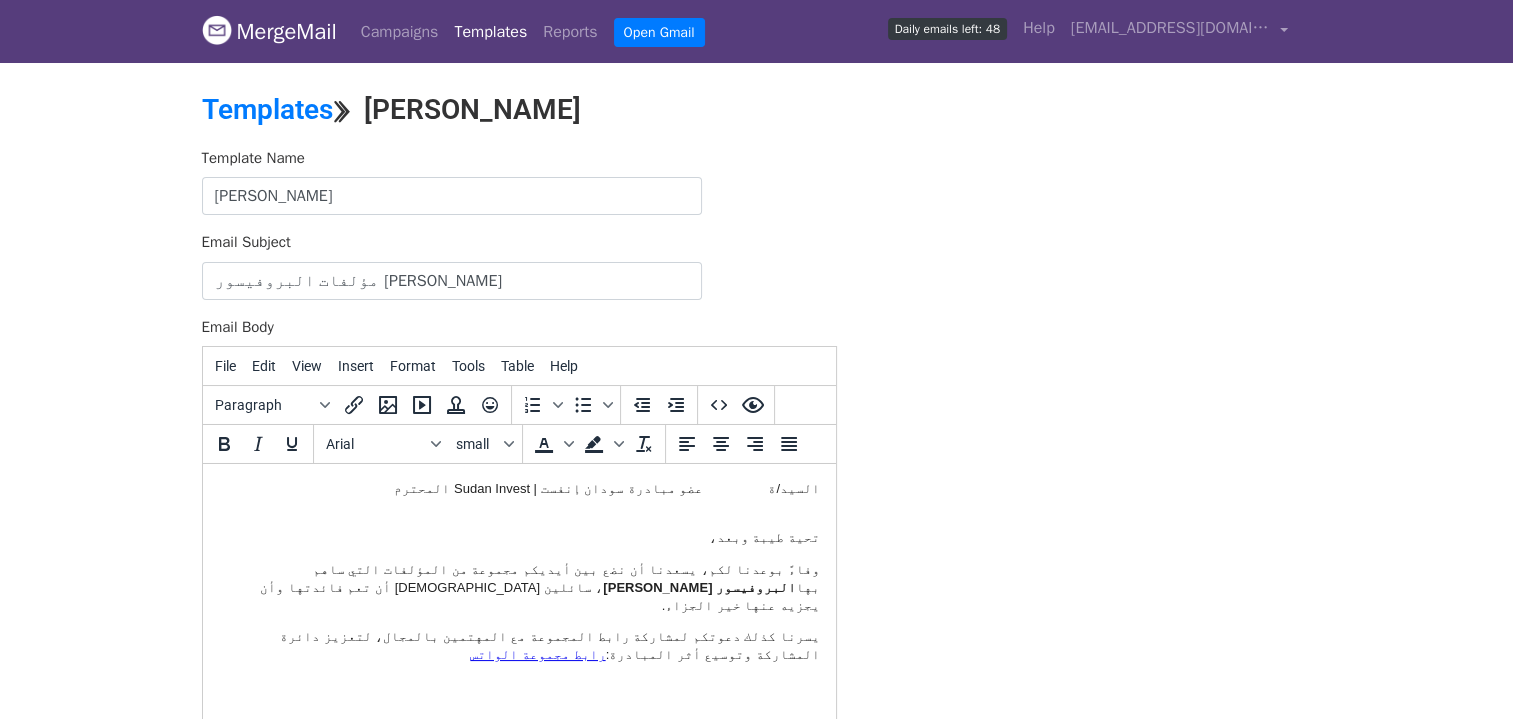 scroll, scrollTop: 0, scrollLeft: 0, axis: both 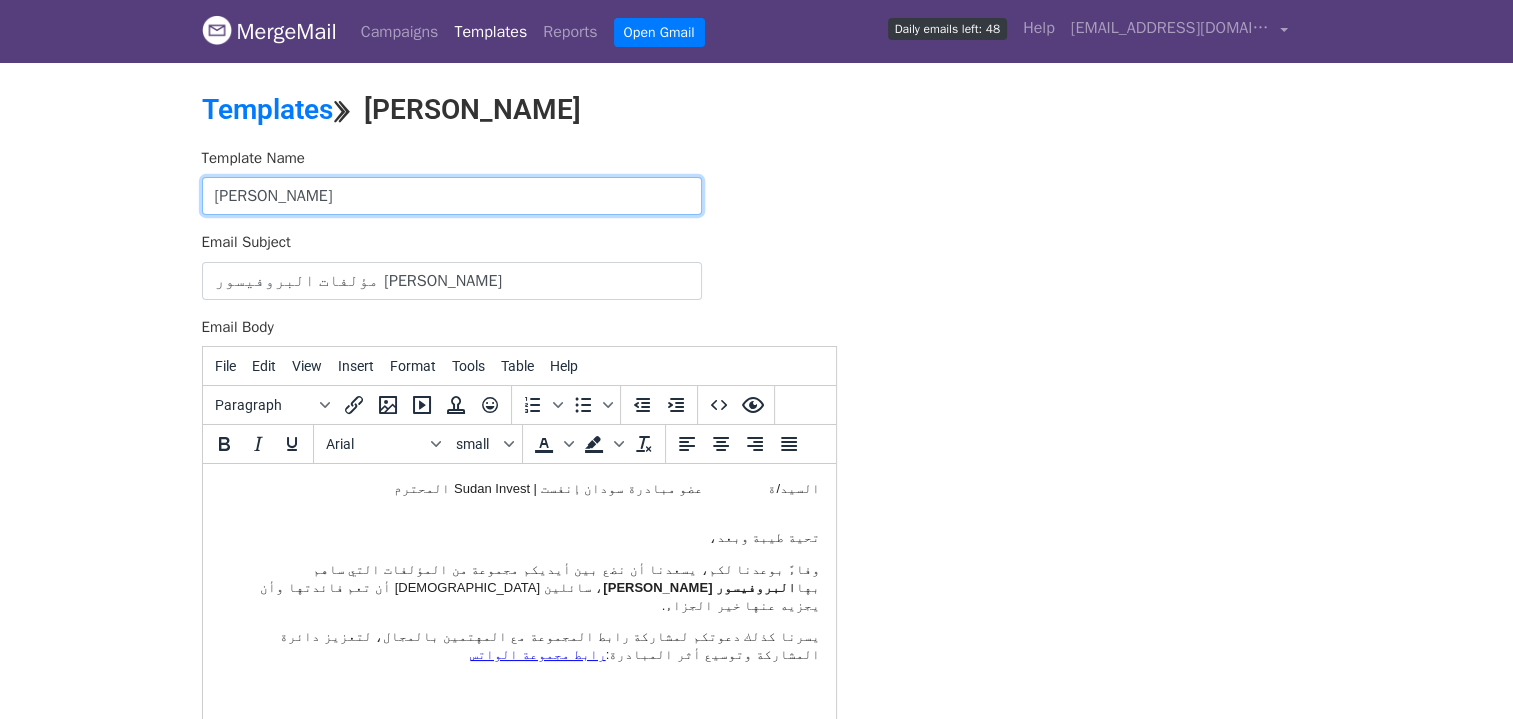 click on "بروق أبو صالح" at bounding box center [452, 196] 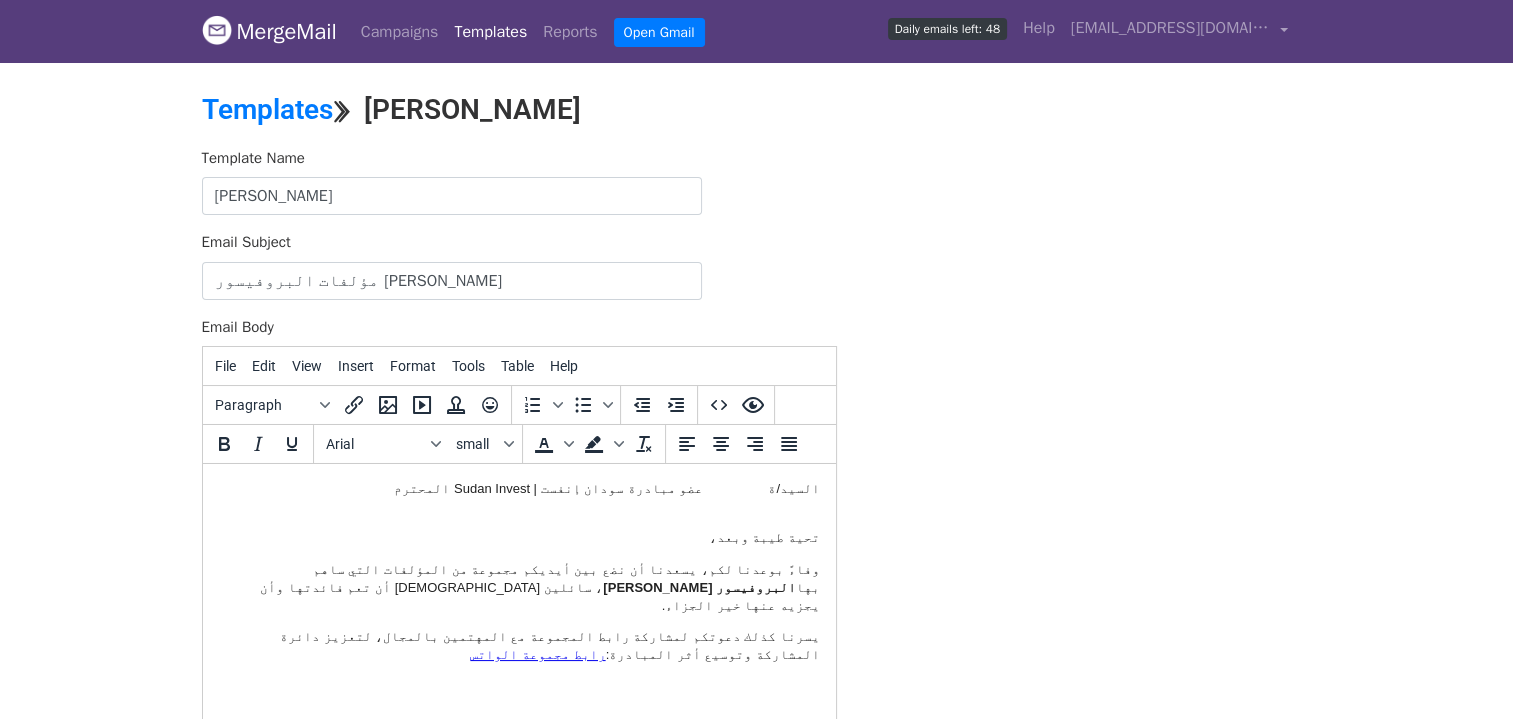 click on "Template Name
بروف أبو صالح
Email Subject
مؤلفات البروفيسور محمد حسين أبو صالح
Email Body
File Edit View Insert Format Tools Table Help Paragraph To open the popup, press Shift+Enter To open the popup, press Shift+Enter Arial small To open the popup, press Shift+Enter To open the popup, press Shift+Enter 80 words Powered by Tiny
Save" at bounding box center (757, 499) 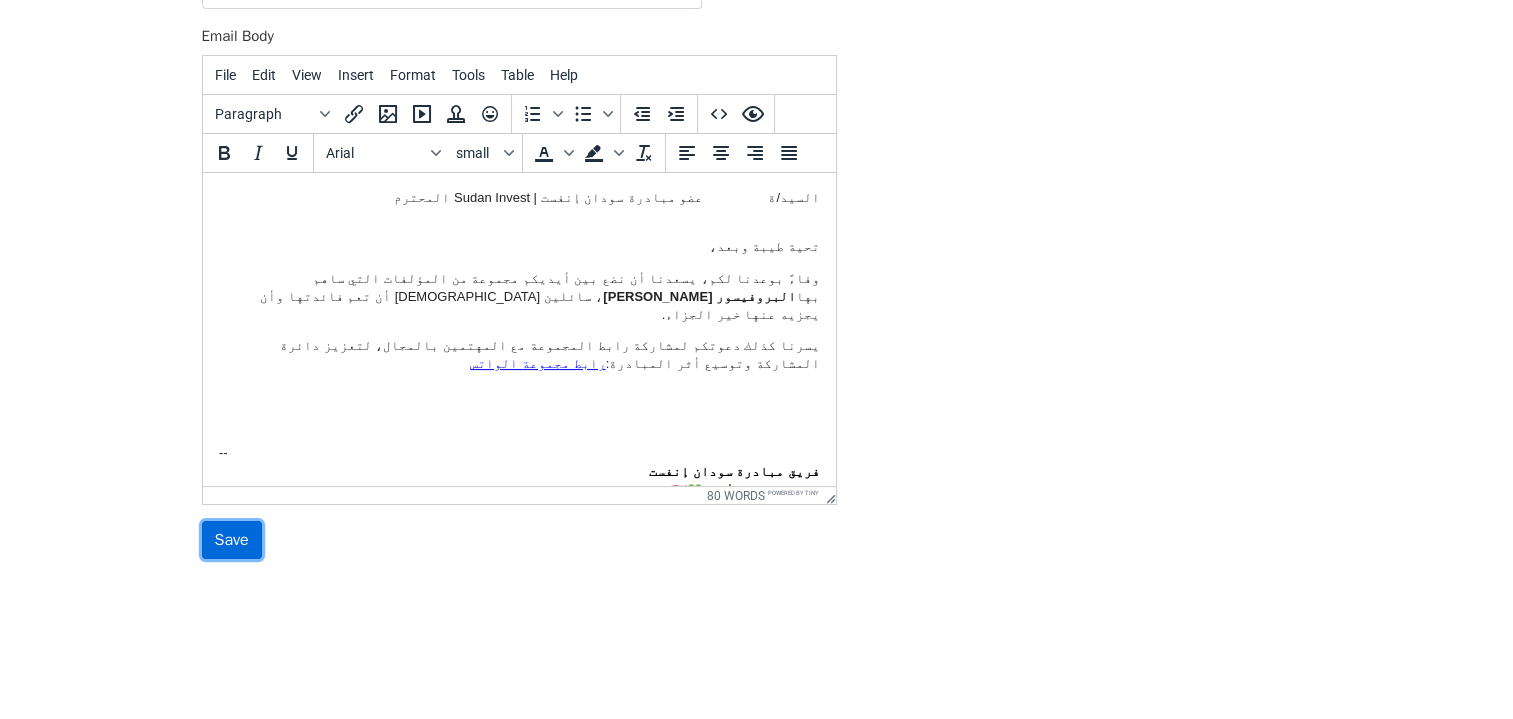 click on "Save" at bounding box center [232, 540] 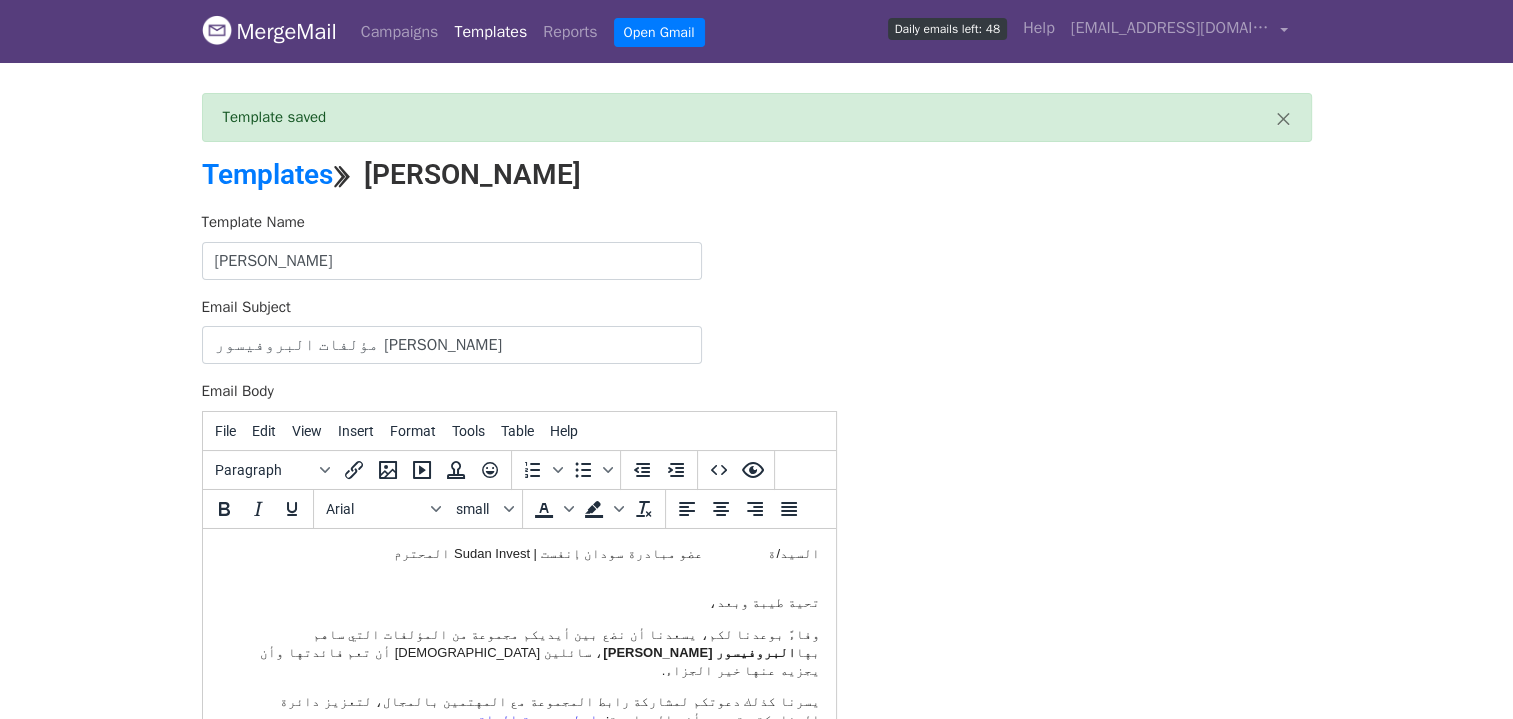 scroll, scrollTop: 0, scrollLeft: 0, axis: both 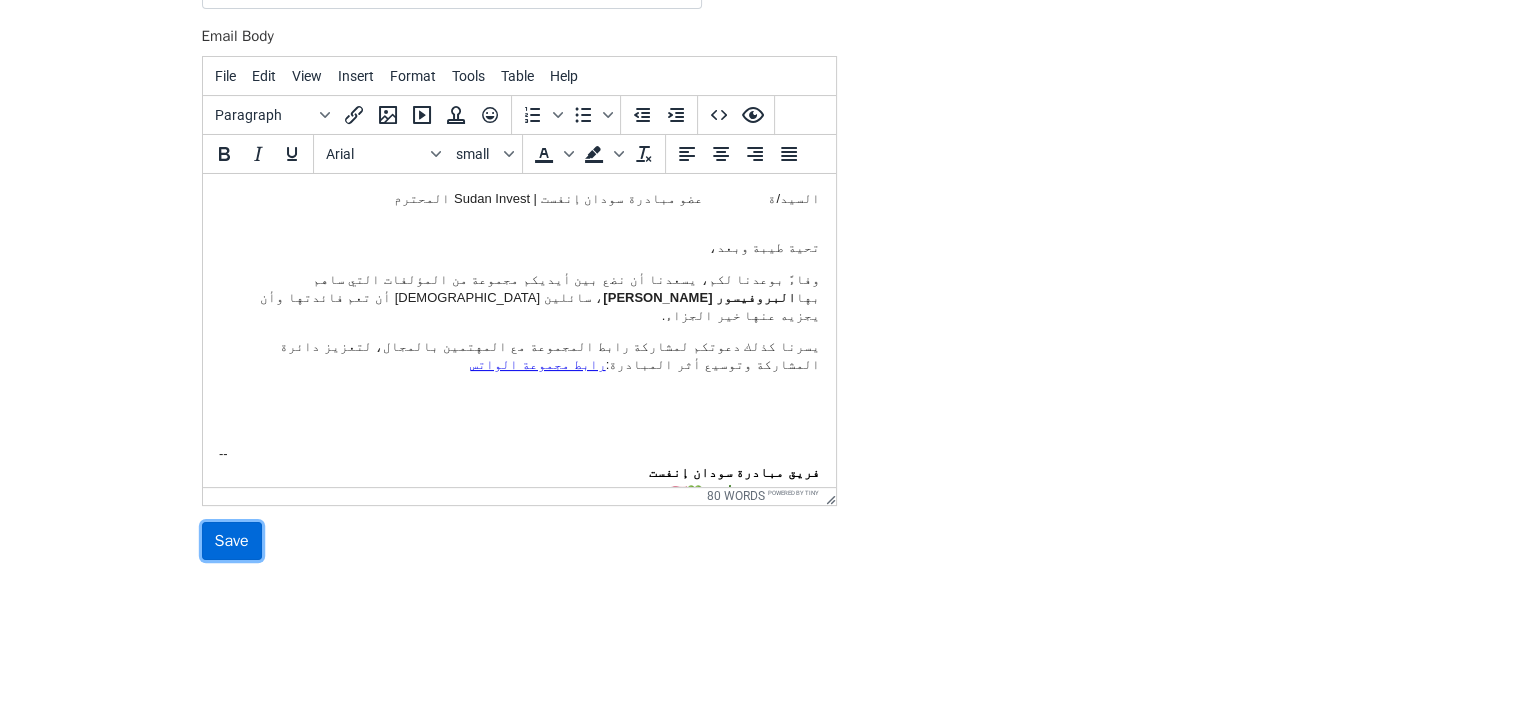 click on "Save" at bounding box center (232, 541) 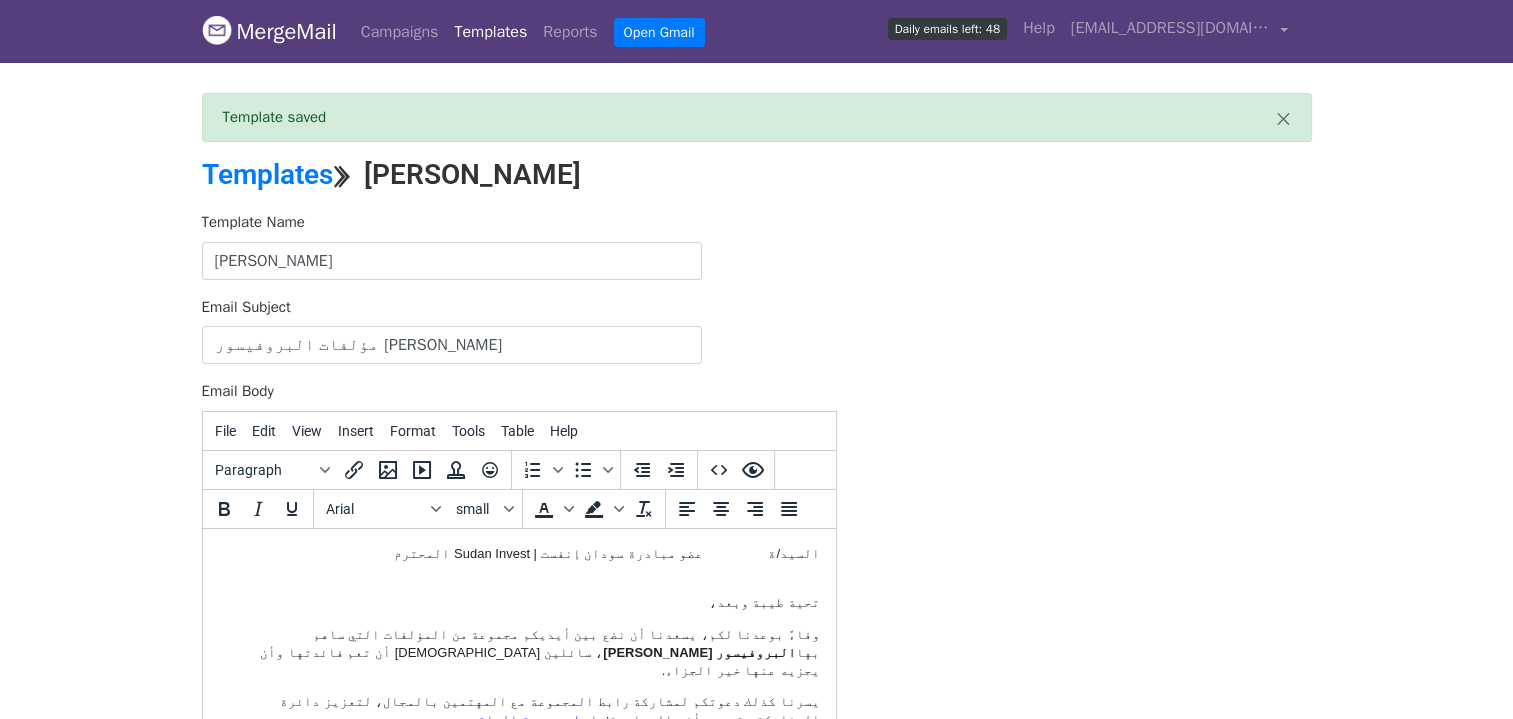scroll, scrollTop: 0, scrollLeft: 0, axis: both 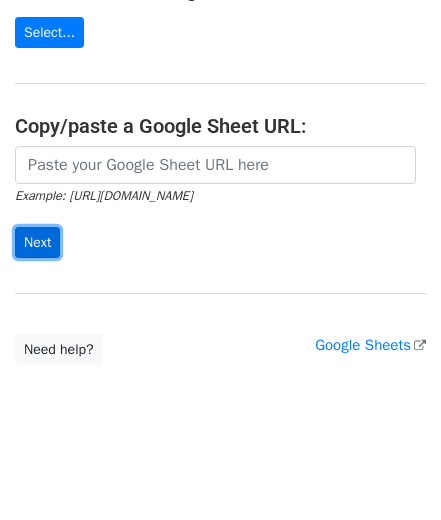 click on "Next" at bounding box center [37, 242] 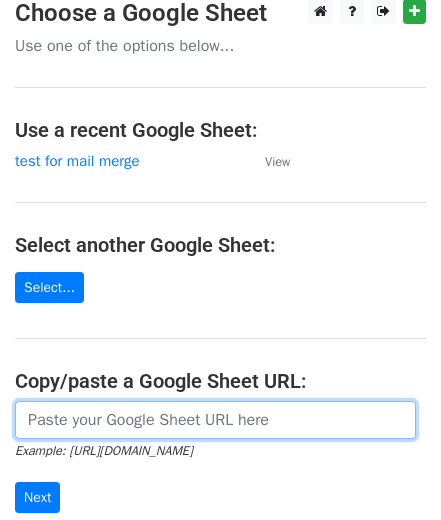 scroll, scrollTop: 0, scrollLeft: 0, axis: both 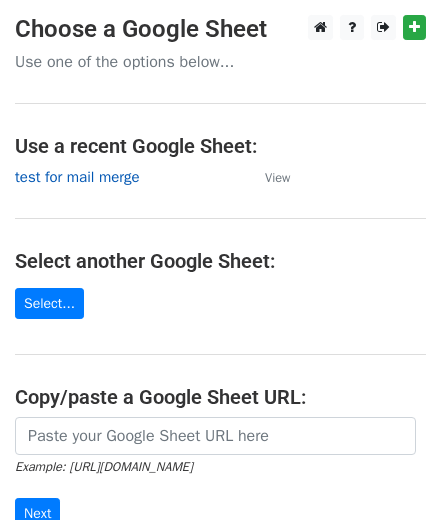 click on "test for mail merge" at bounding box center [77, 177] 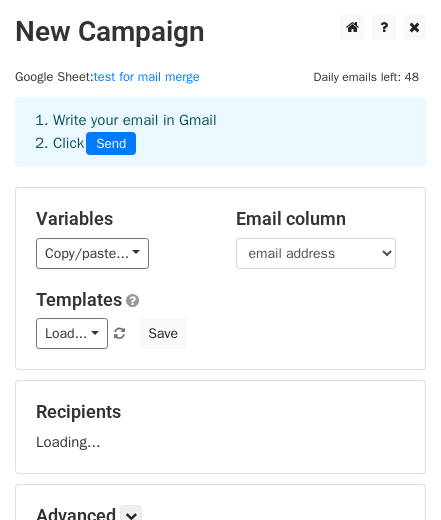 scroll, scrollTop: 0, scrollLeft: 0, axis: both 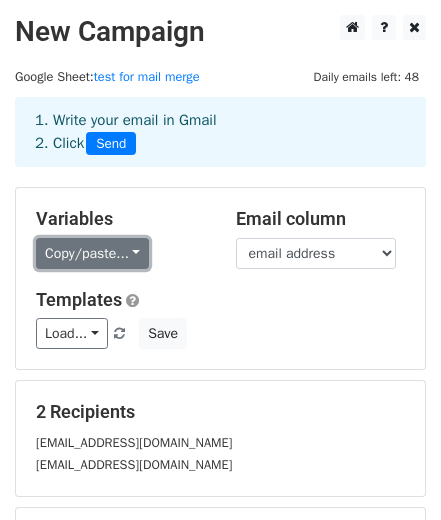click on "Copy/paste..." at bounding box center [92, 253] 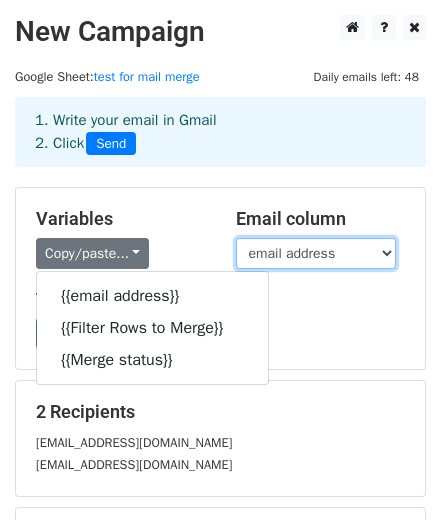 click on "email address
Filter Rows to Merge
Merge status" at bounding box center [316, 253] 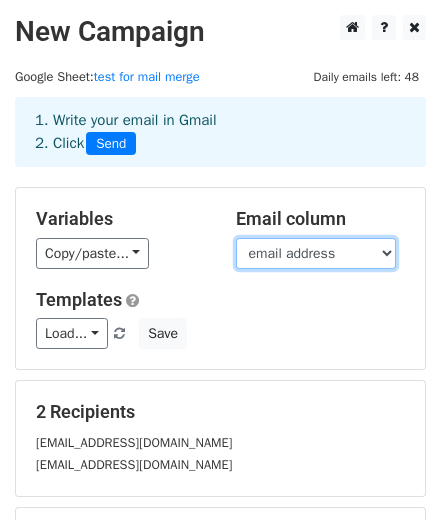 click on "email address
Filter Rows to Merge
Merge status" at bounding box center (316, 253) 